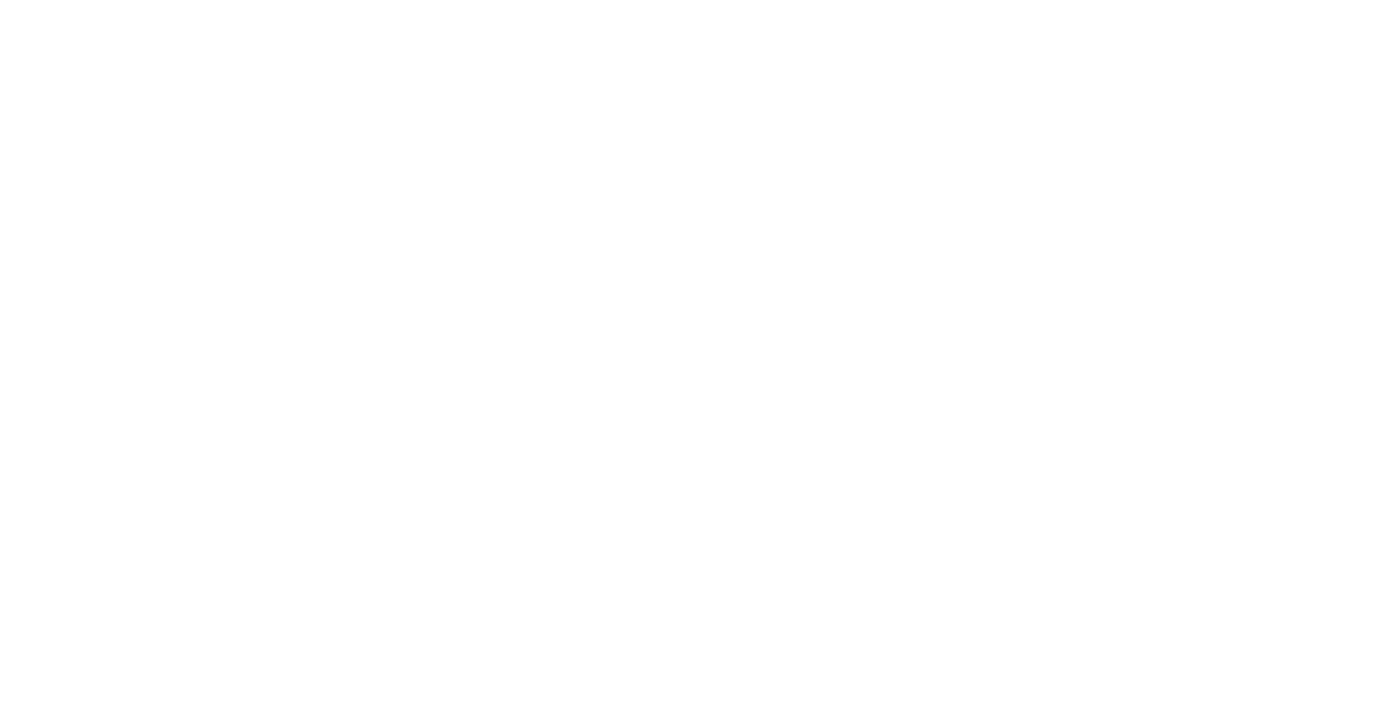 scroll, scrollTop: 0, scrollLeft: 0, axis: both 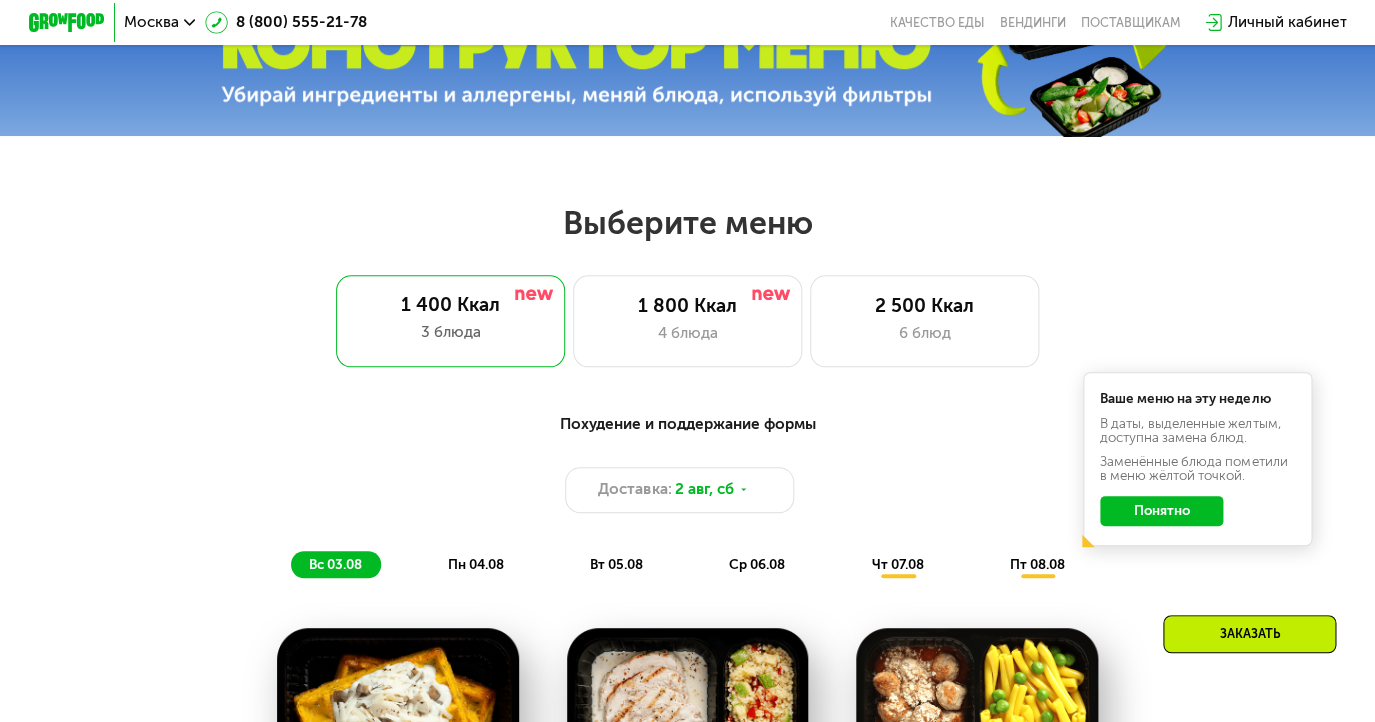 click on "Понятно" 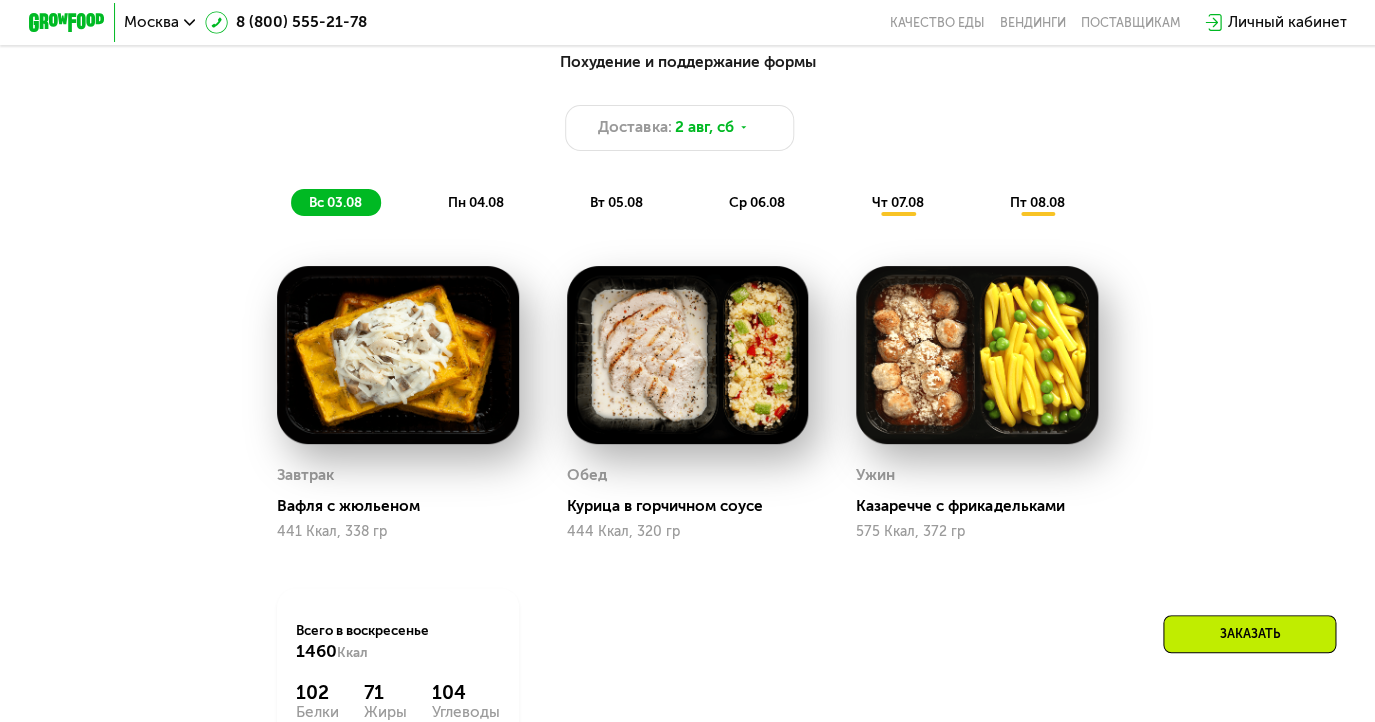 scroll, scrollTop: 1017, scrollLeft: 0, axis: vertical 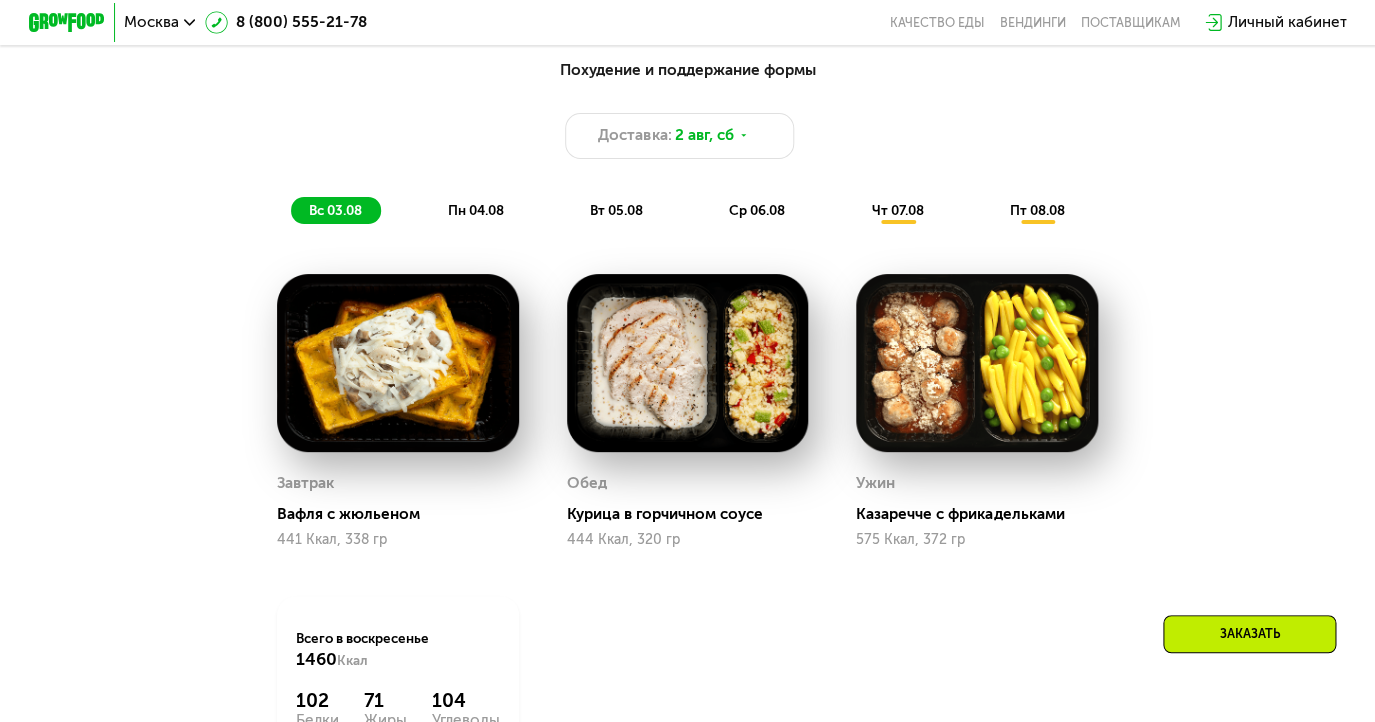 click on "пн 04.08" at bounding box center (476, 210) 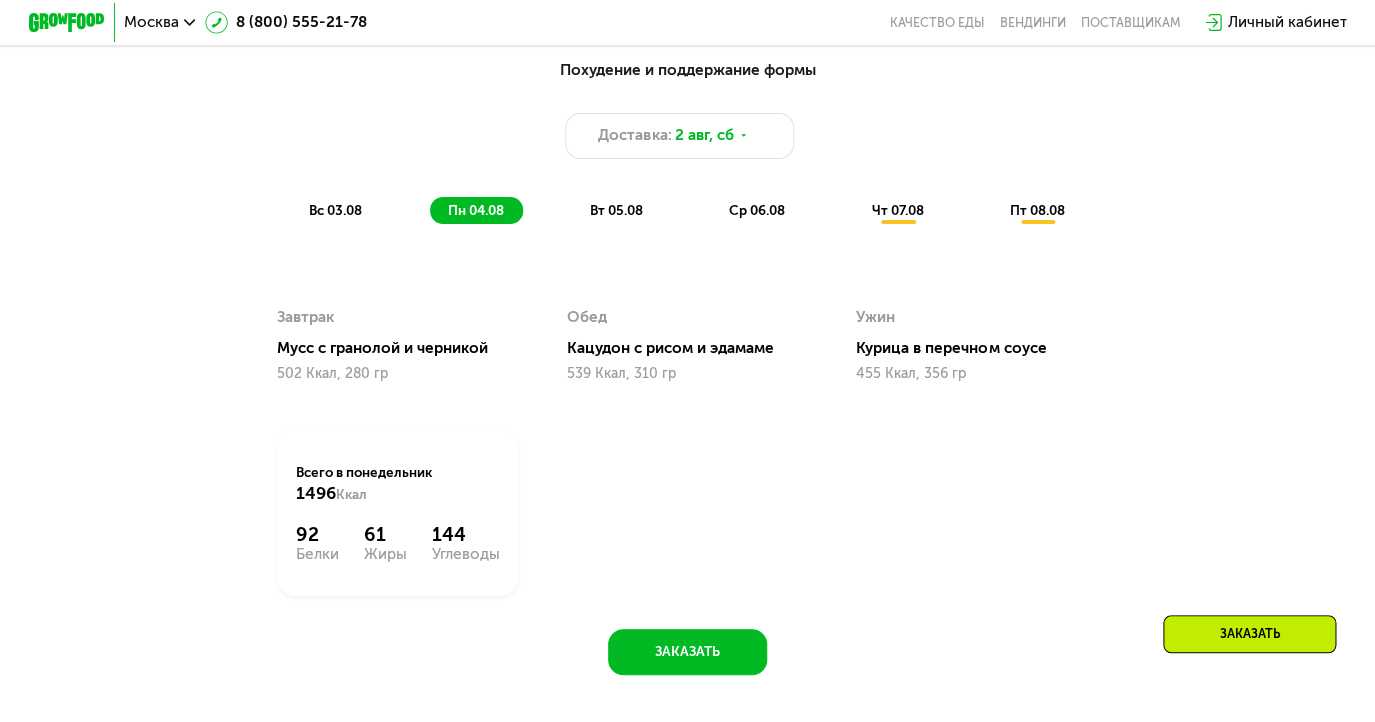 scroll, scrollTop: 803, scrollLeft: 0, axis: vertical 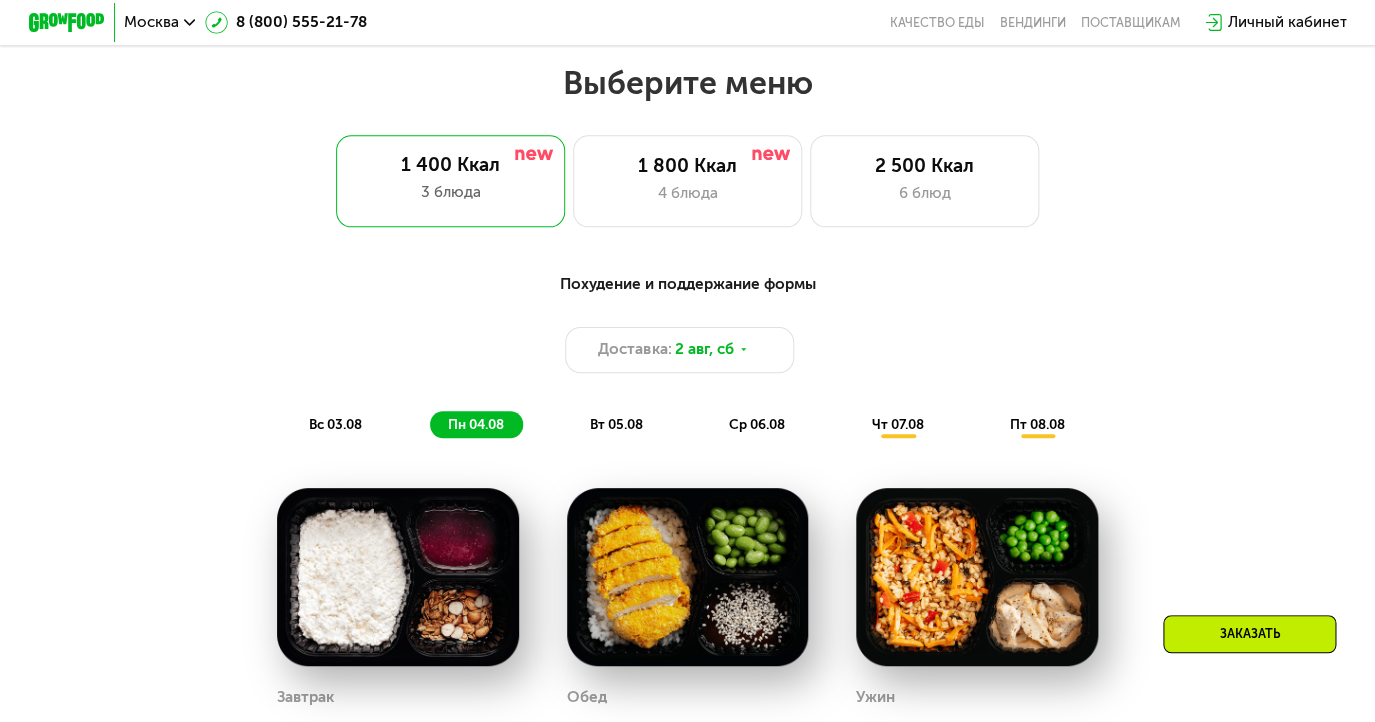 click on "вт 05.08" at bounding box center (616, 424) 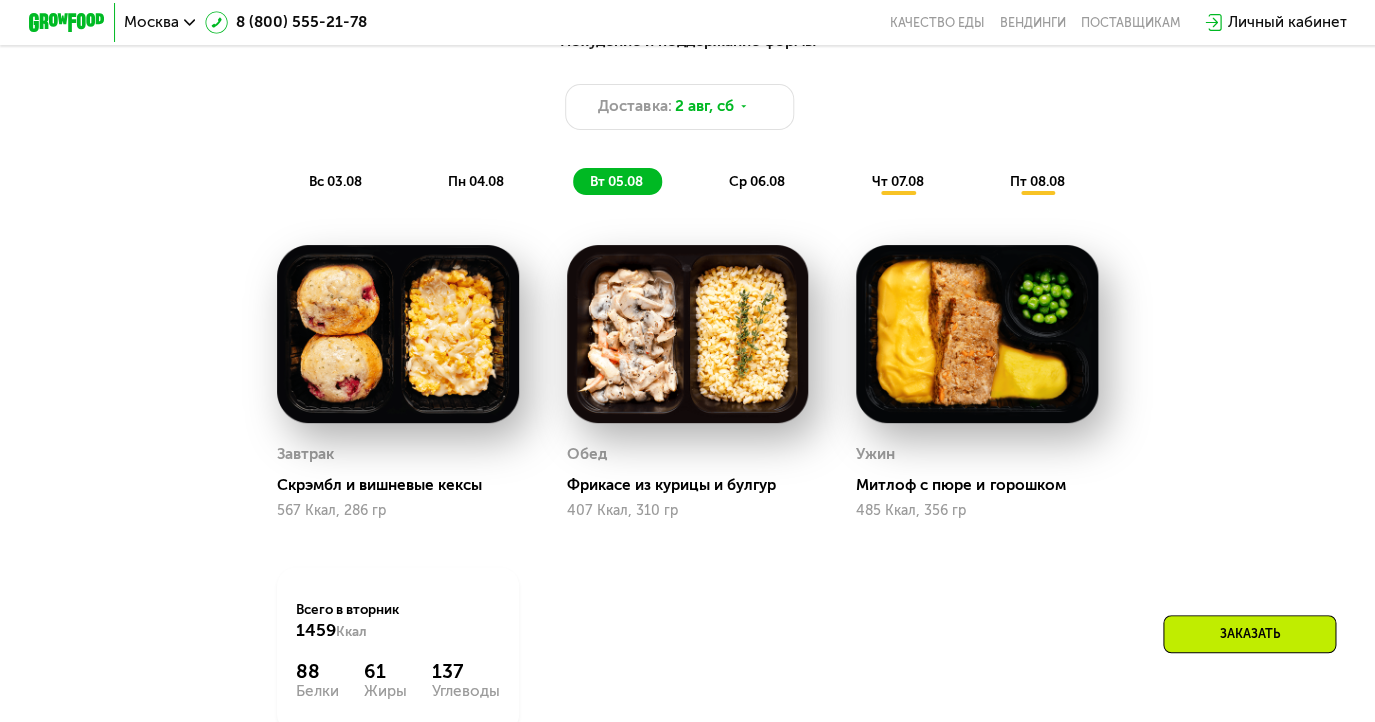 scroll, scrollTop: 1037, scrollLeft: 0, axis: vertical 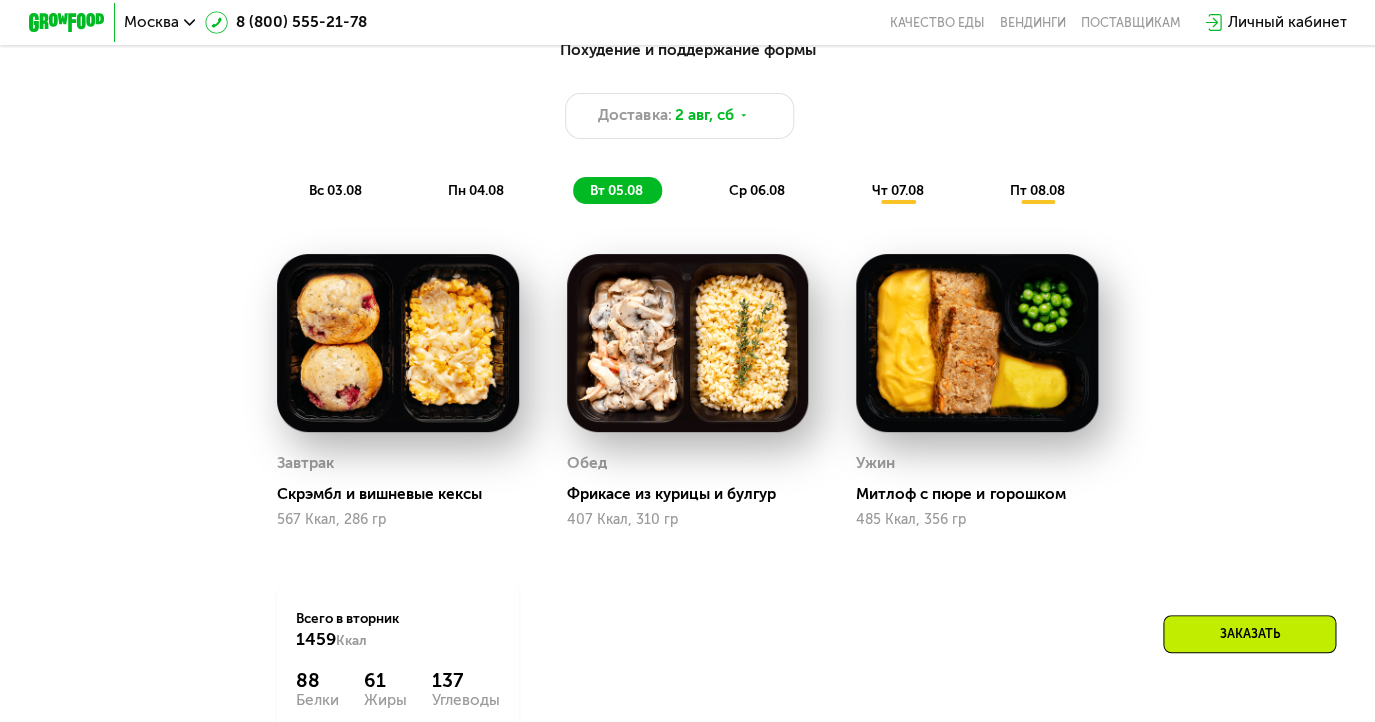 click on "ср 06.08" 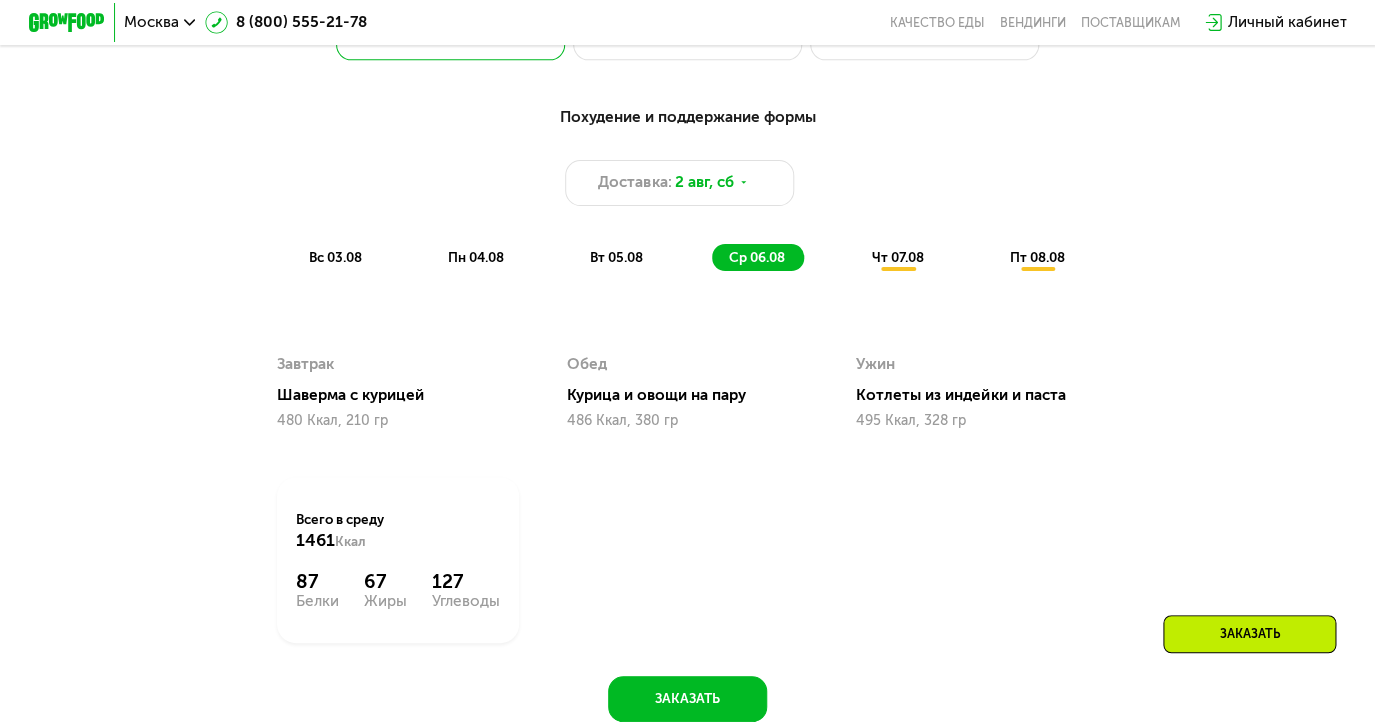 scroll, scrollTop: 963, scrollLeft: 0, axis: vertical 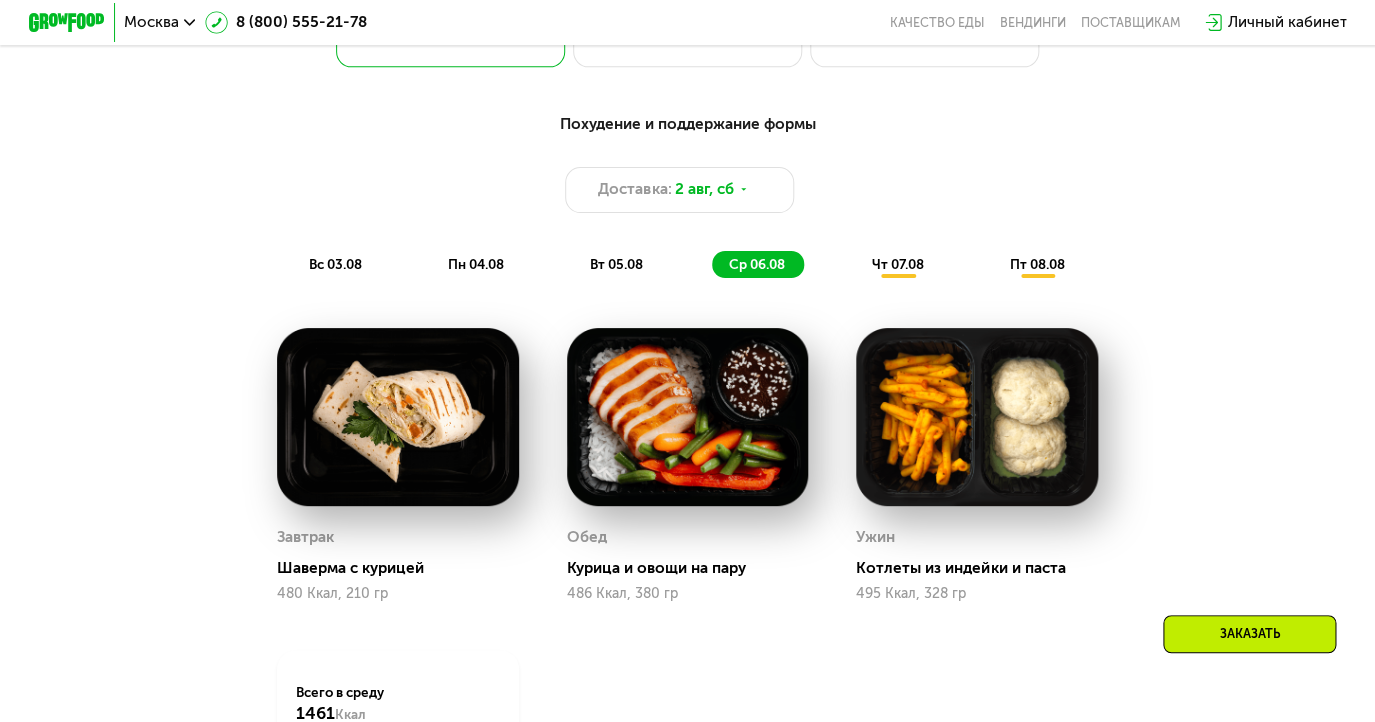 click on "чт 07.08" at bounding box center (897, 264) 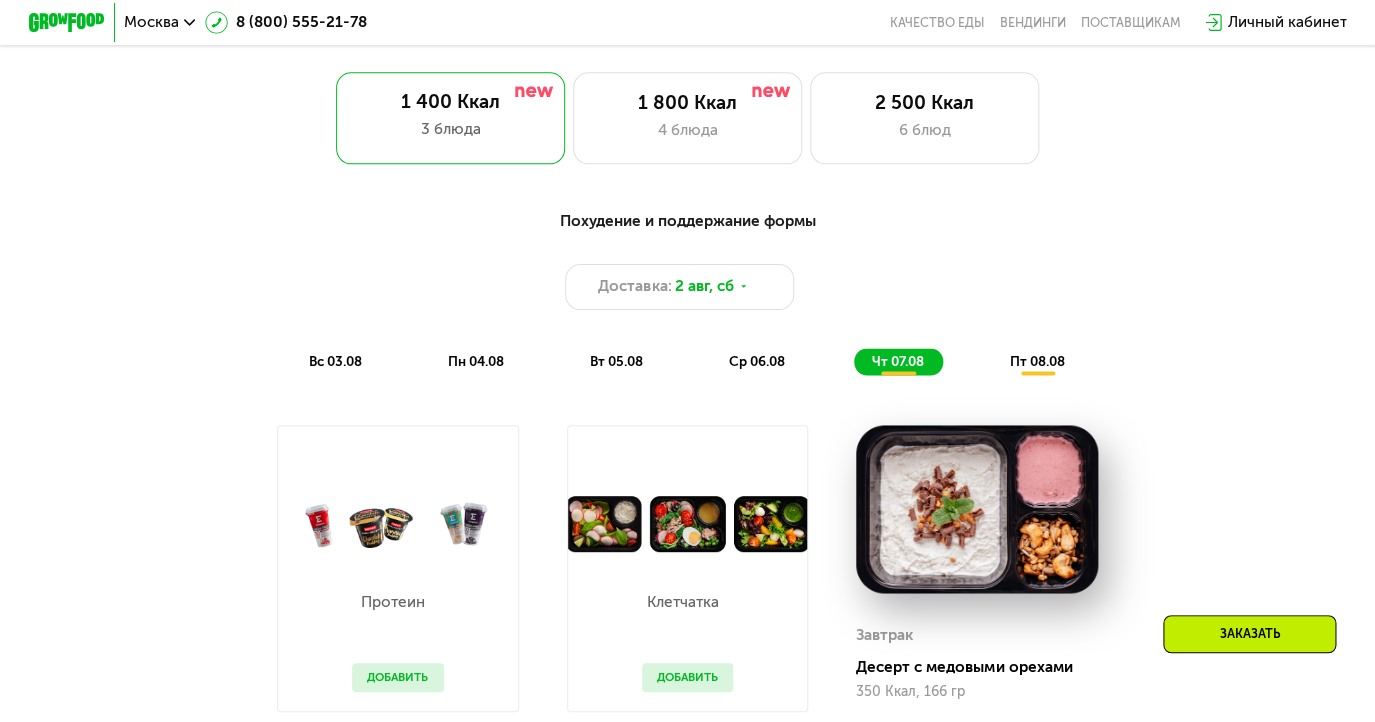 scroll, scrollTop: 859, scrollLeft: 0, axis: vertical 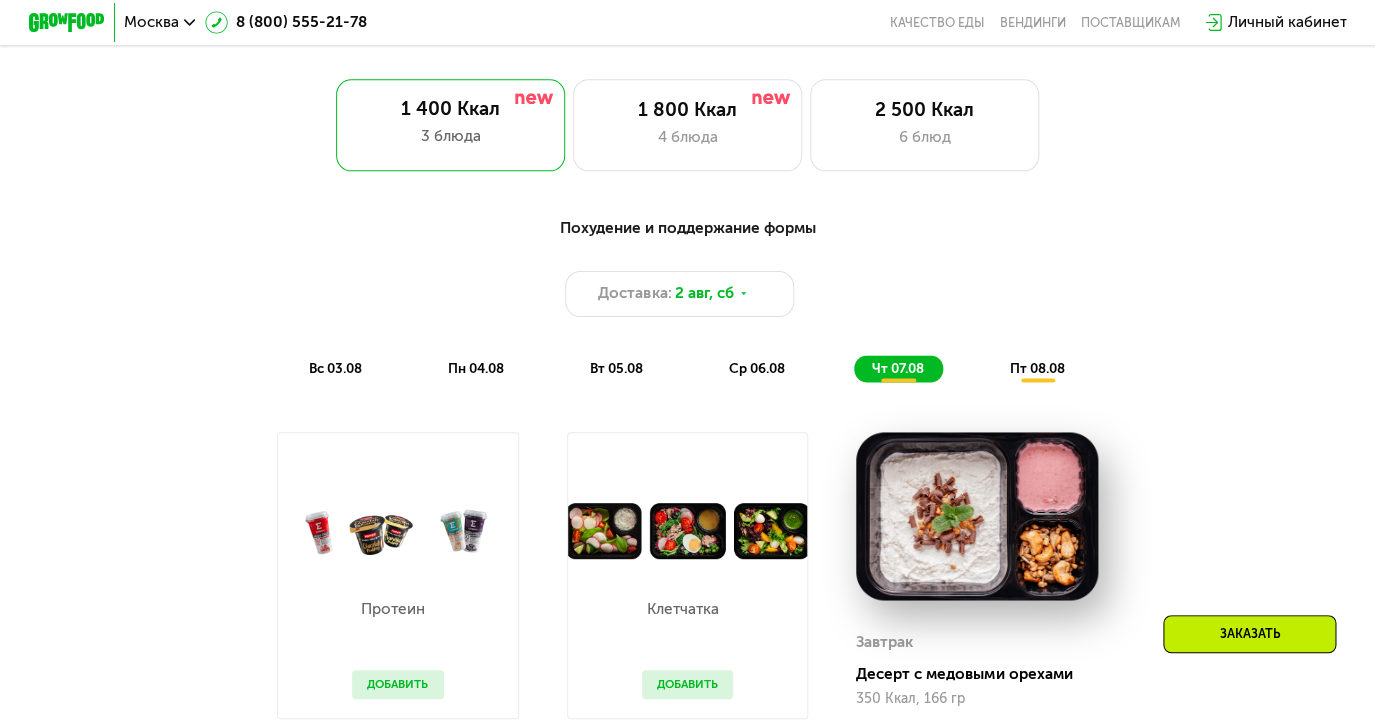 click on "пт 08.08" 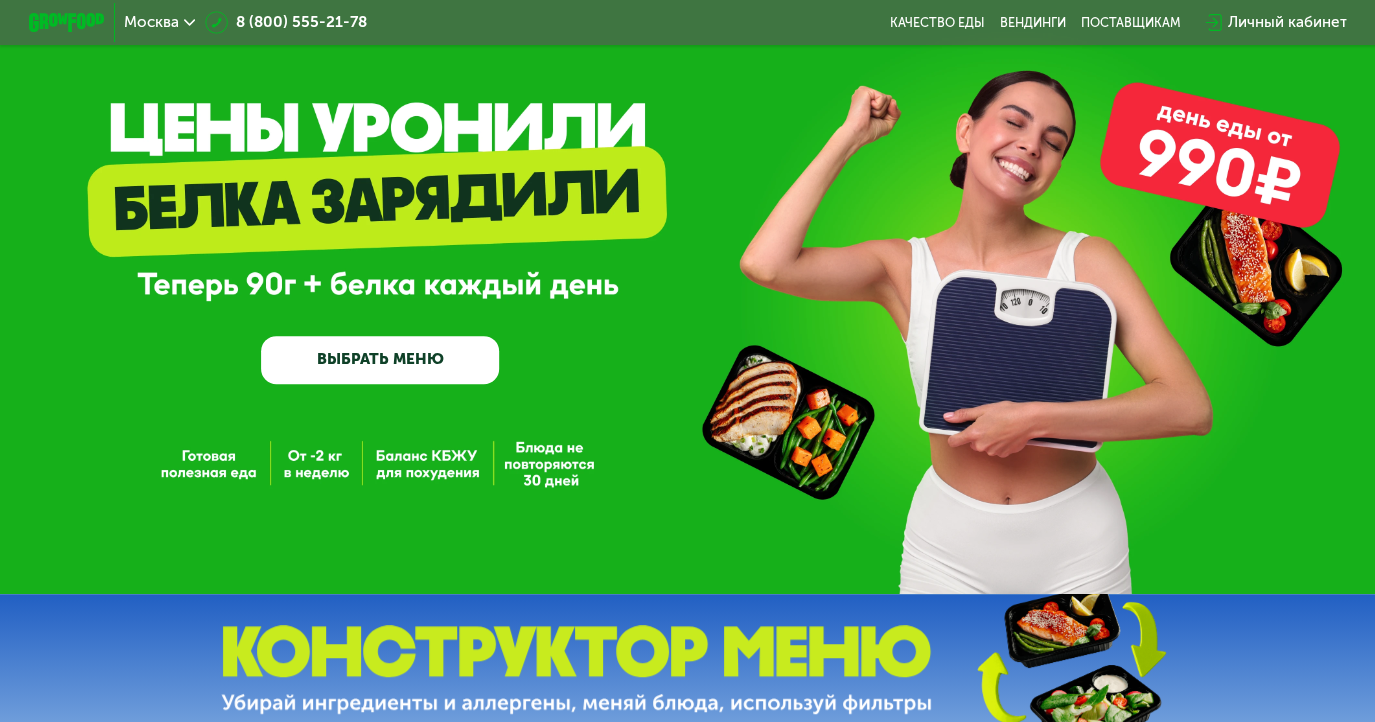 scroll, scrollTop: 0, scrollLeft: 0, axis: both 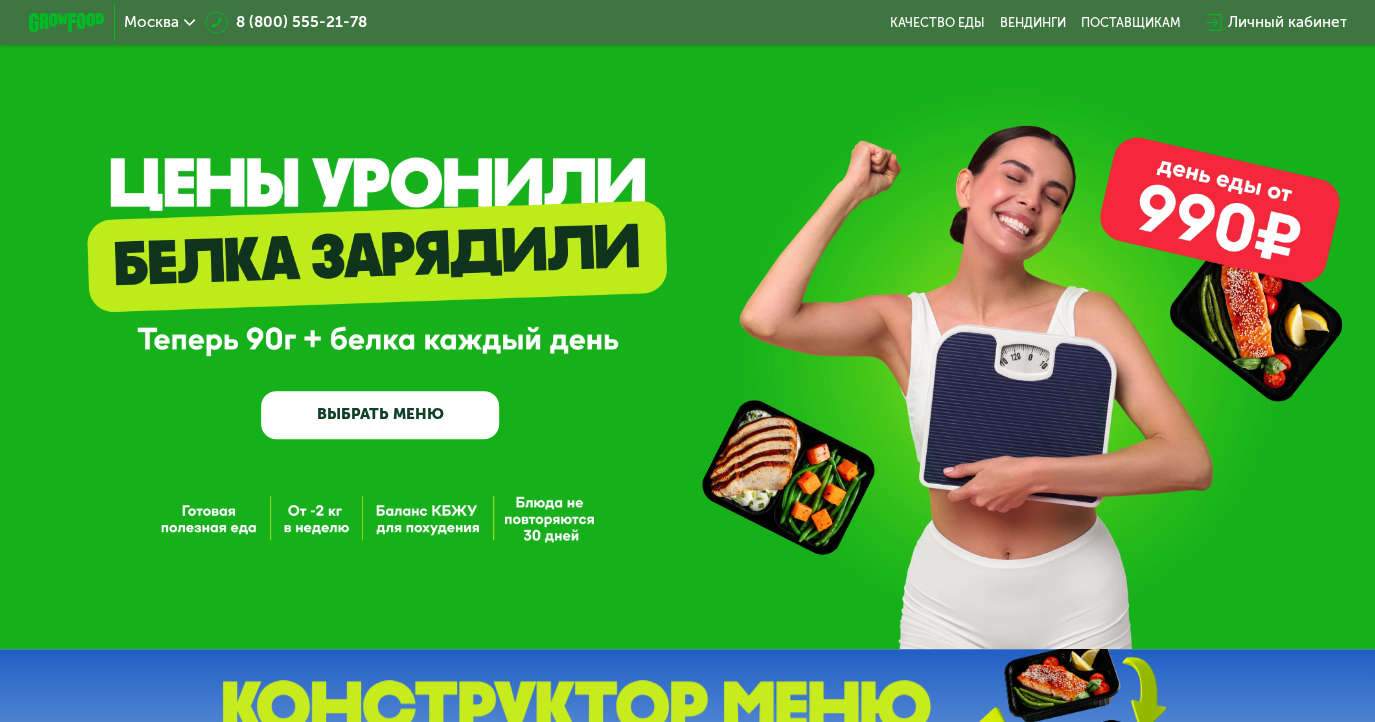 click on "ВЫБРАТЬ МЕНЮ" at bounding box center (380, 415) 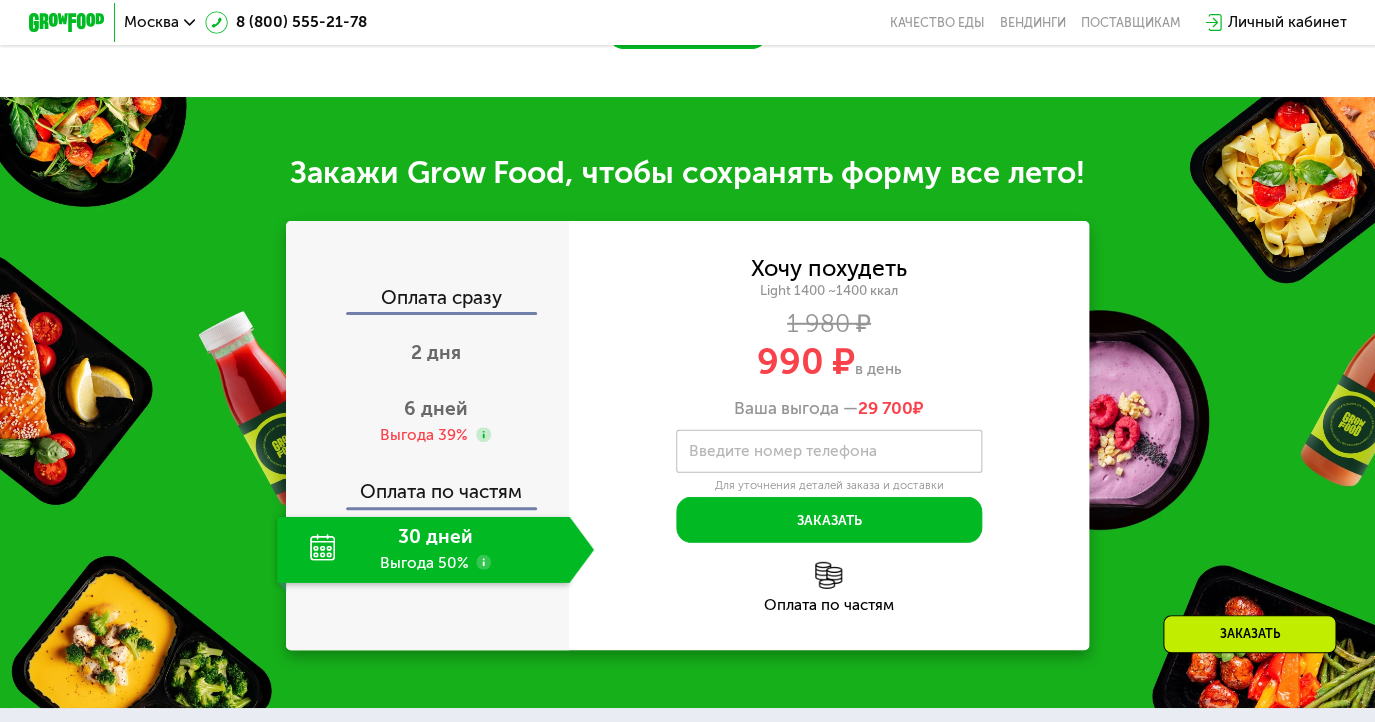 scroll, scrollTop: 1941, scrollLeft: 0, axis: vertical 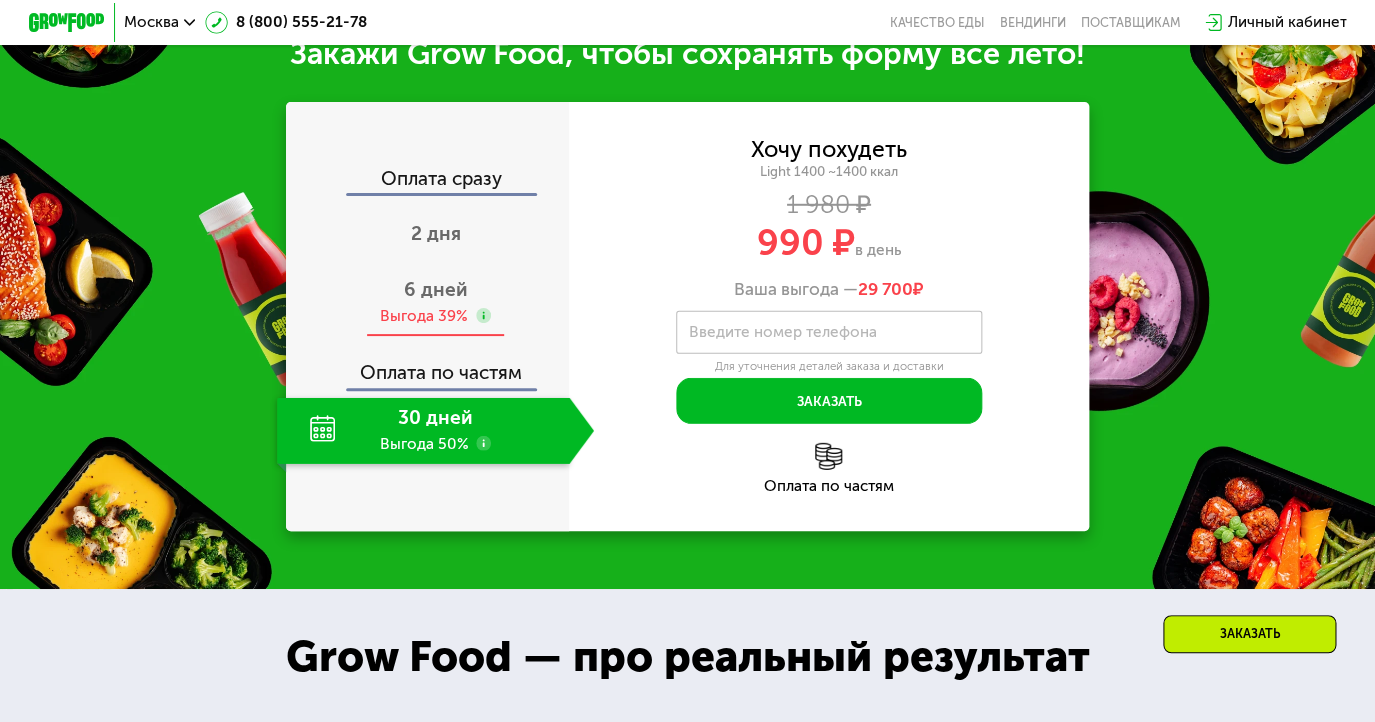 click on "Выгода 39%" at bounding box center [424, 316] 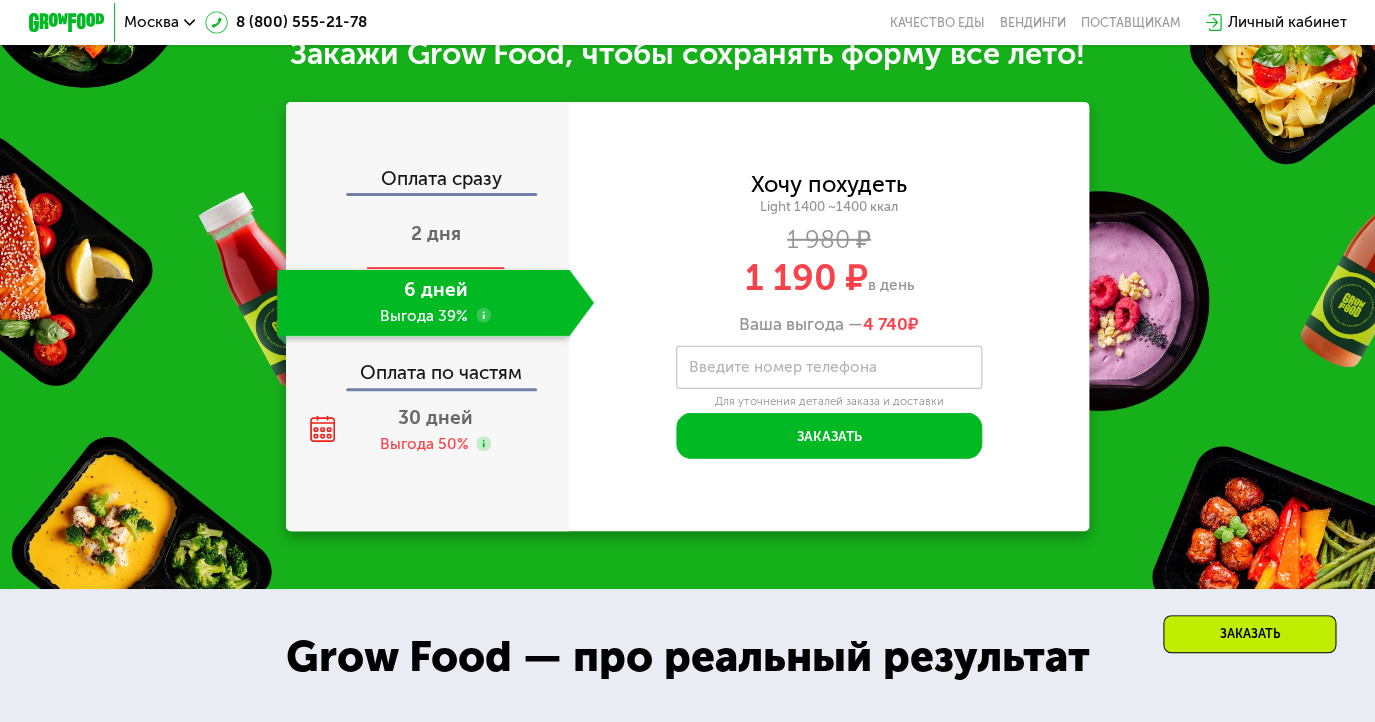 scroll, scrollTop: 1944, scrollLeft: 0, axis: vertical 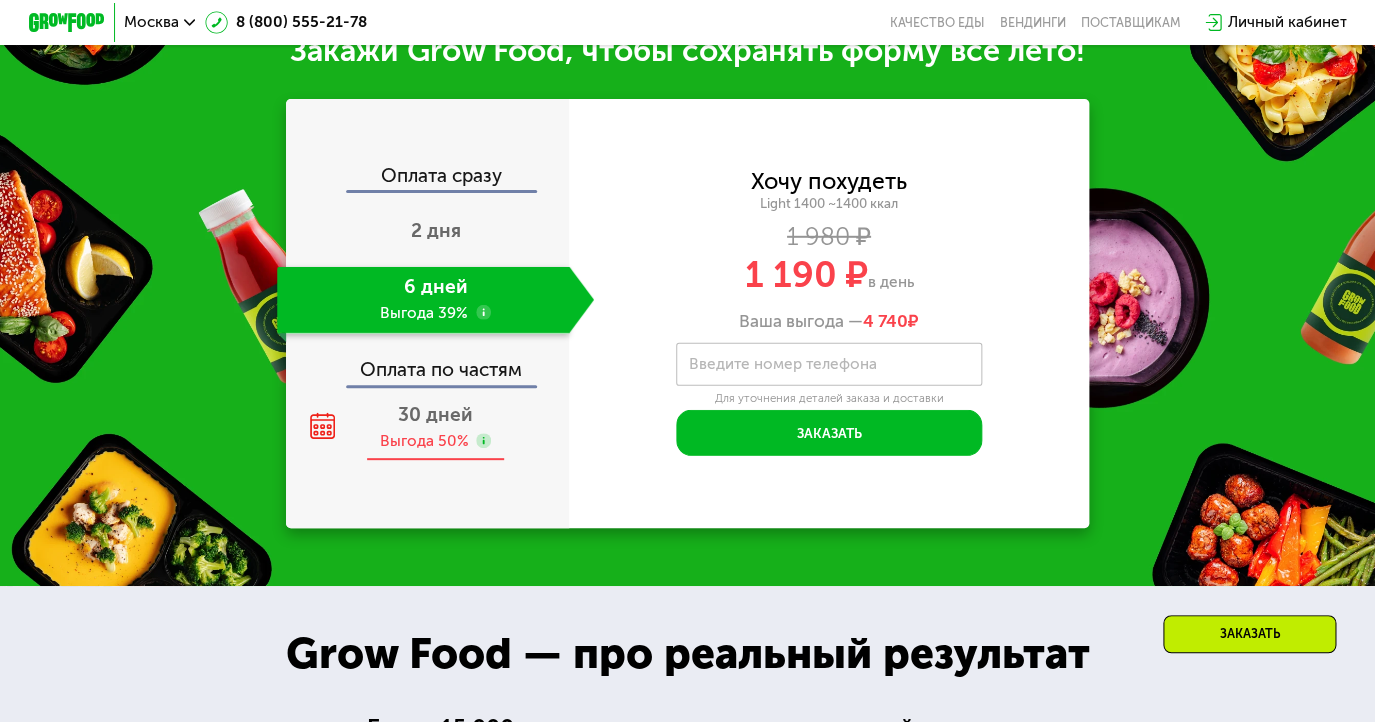 click on "30 дней" at bounding box center (435, 414) 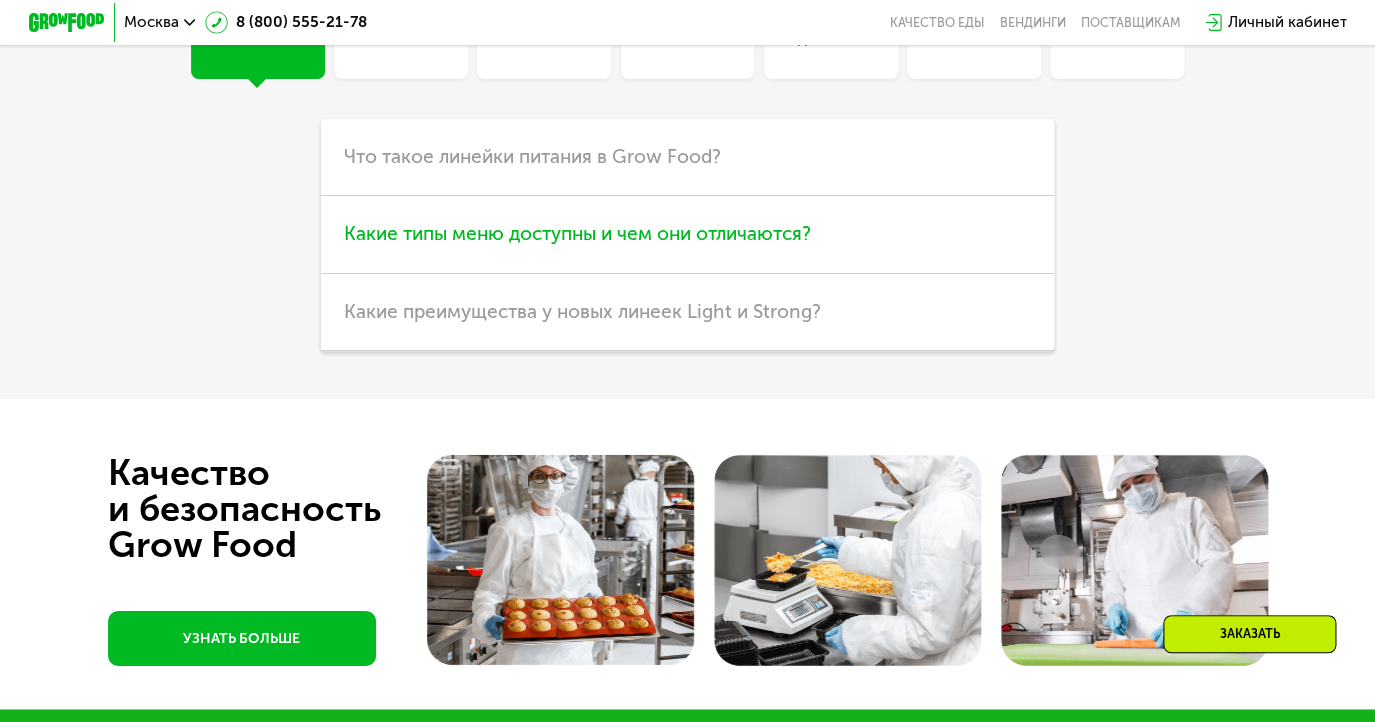 scroll, scrollTop: 4826, scrollLeft: 0, axis: vertical 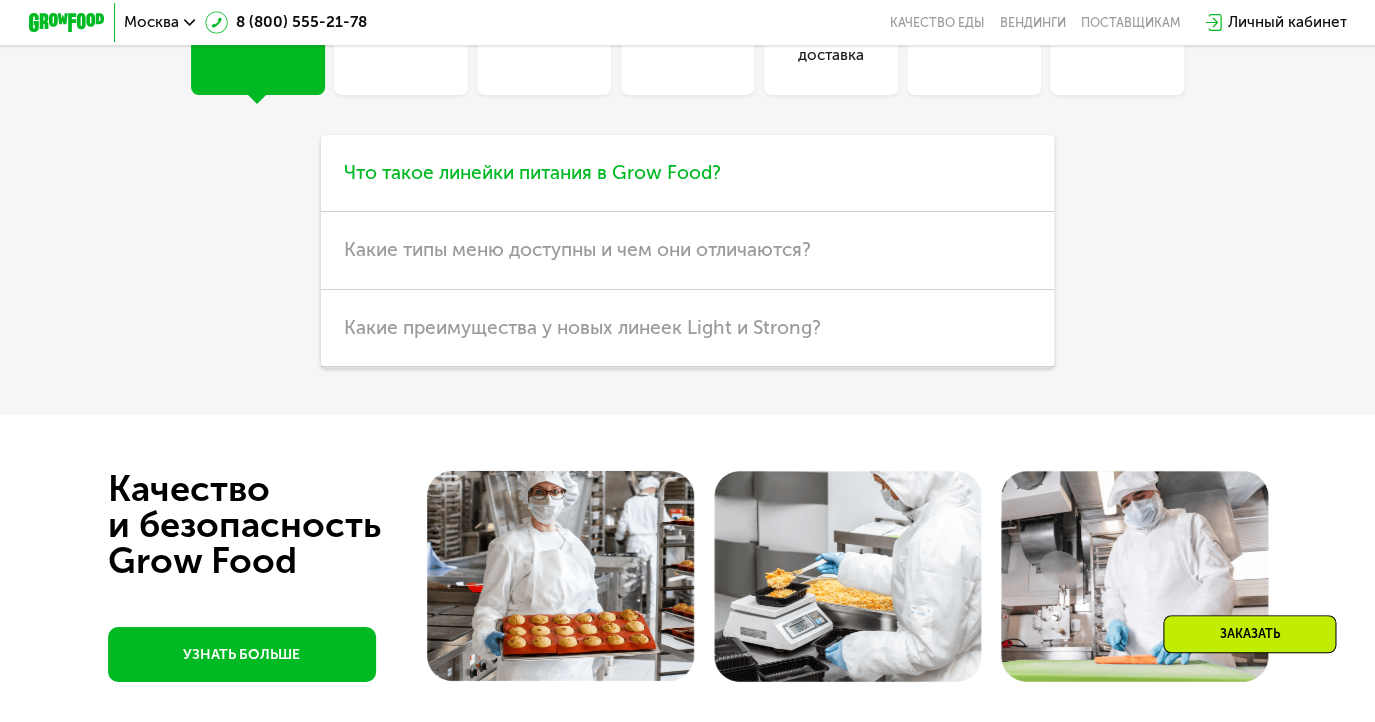 click on "Что такое линейки питания в Grow Food?" at bounding box center [532, 172] 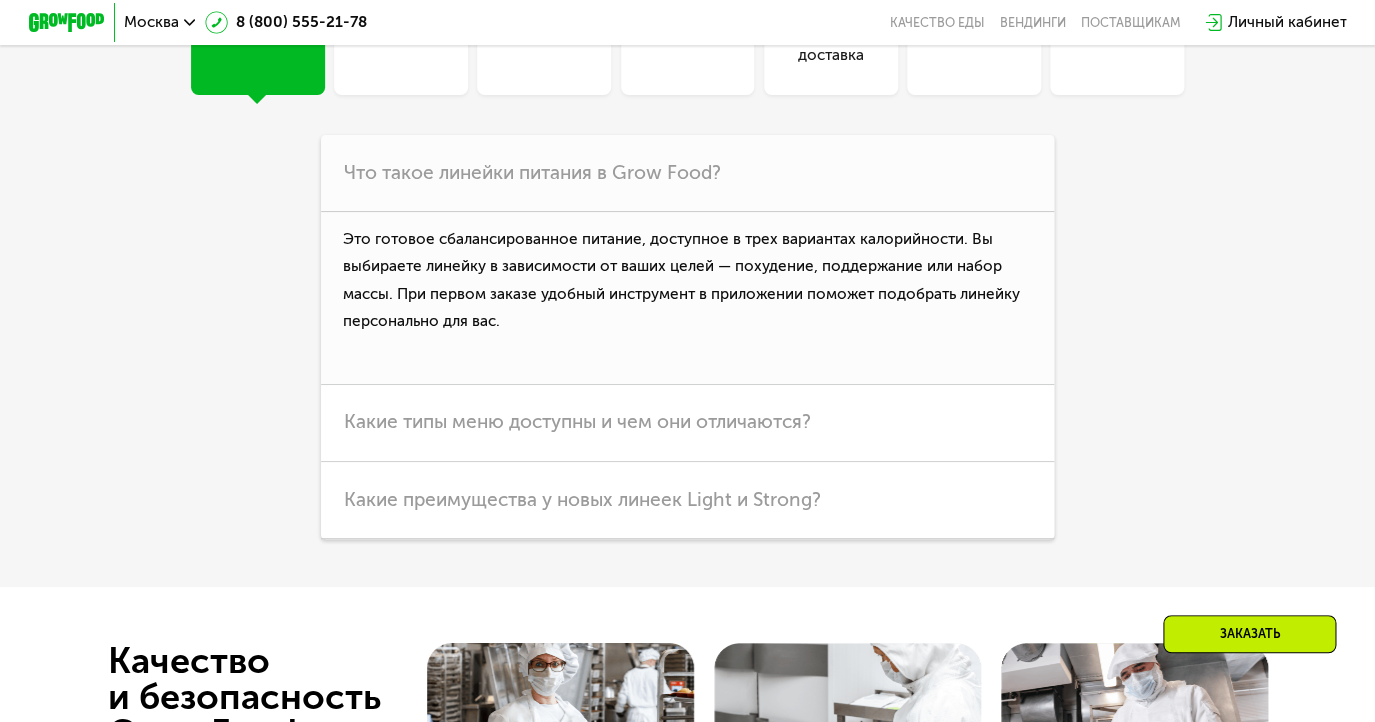 click 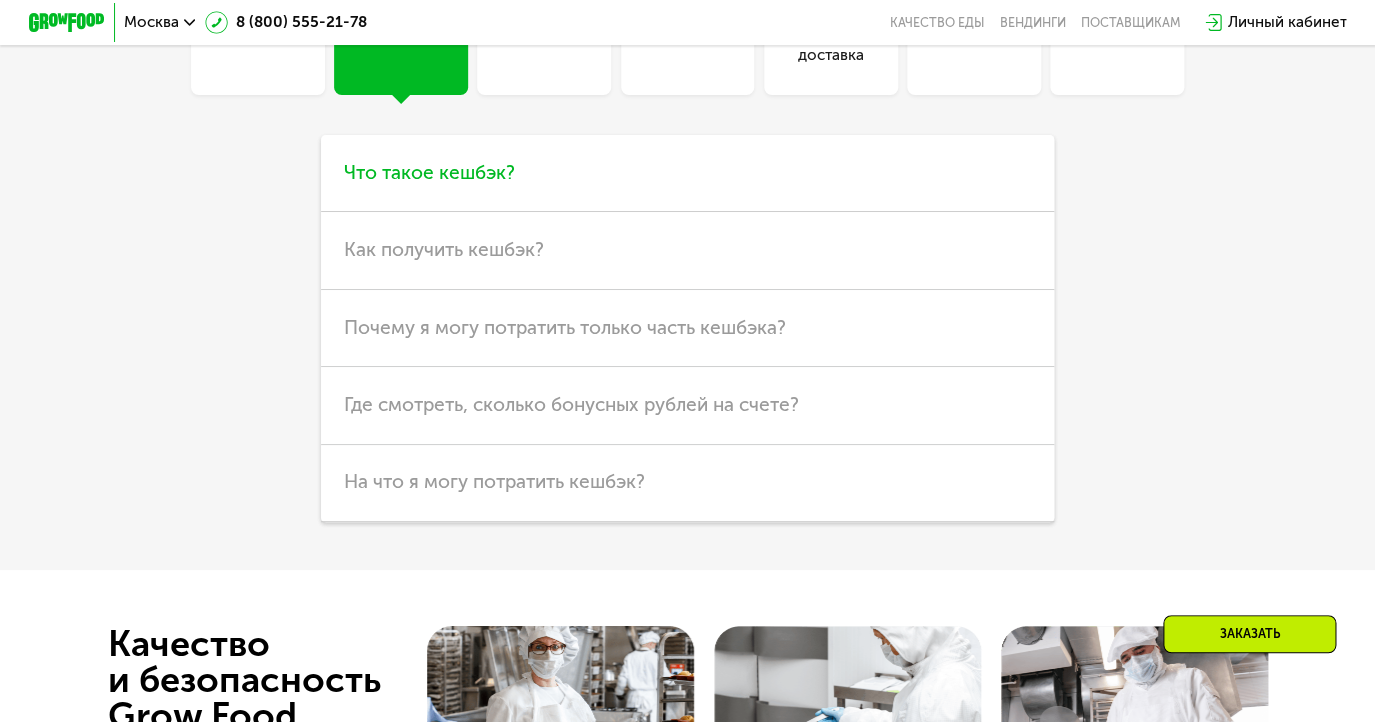 click on "Что такое кешбэк?" at bounding box center (429, 172) 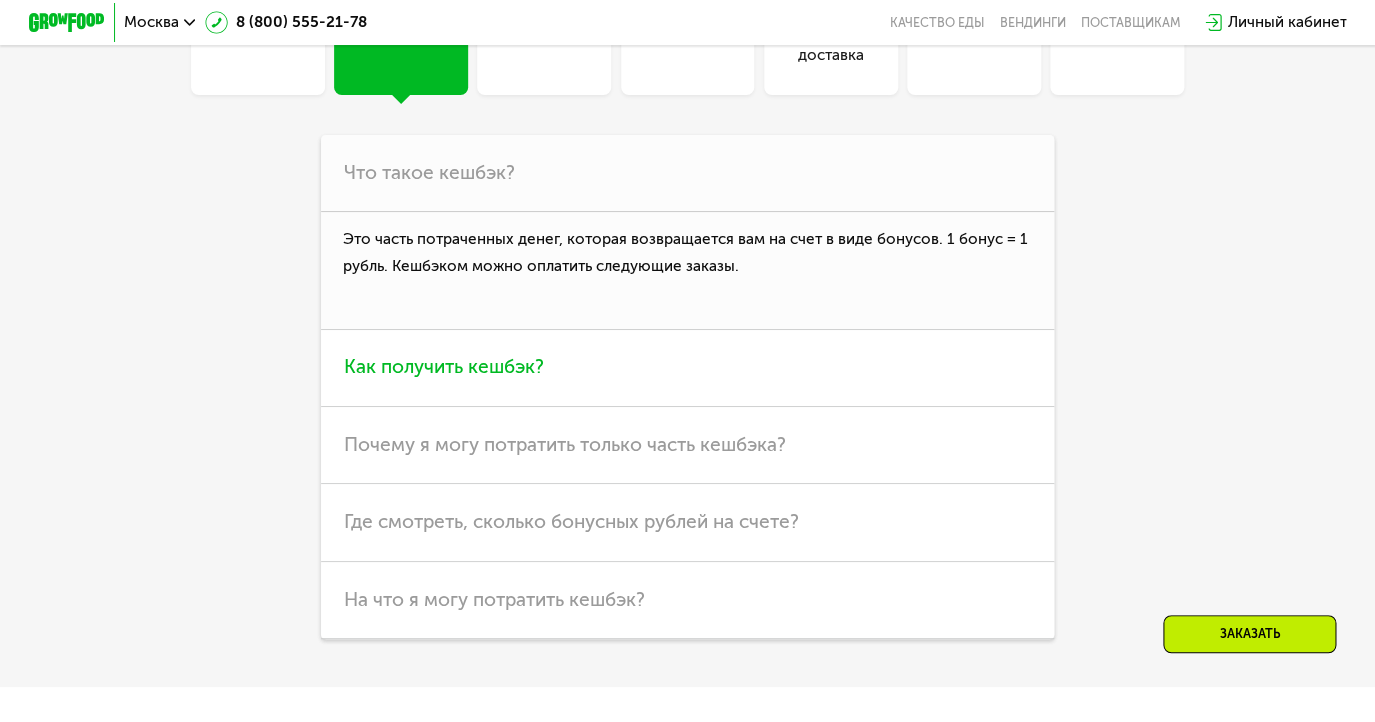 click on "Как получить кешбэк?" at bounding box center (687, 368) 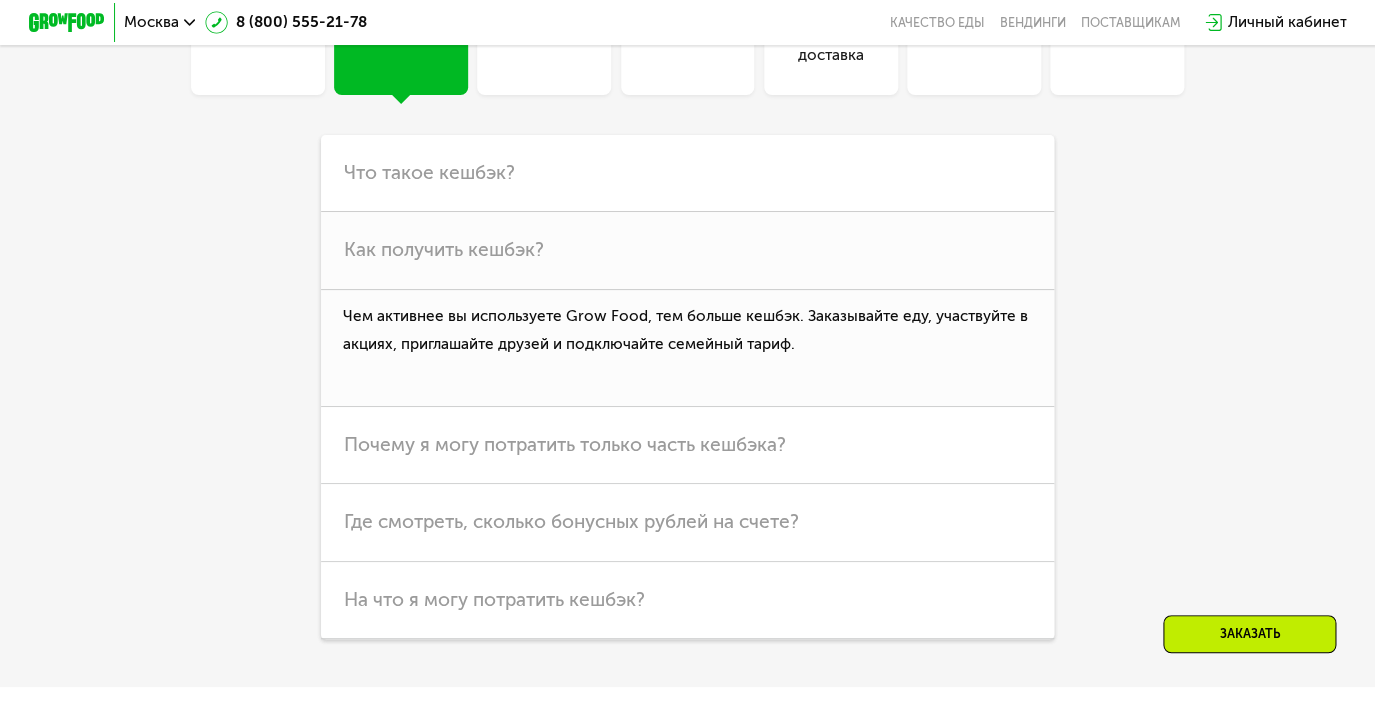 click on "Похудение" at bounding box center (544, 44) 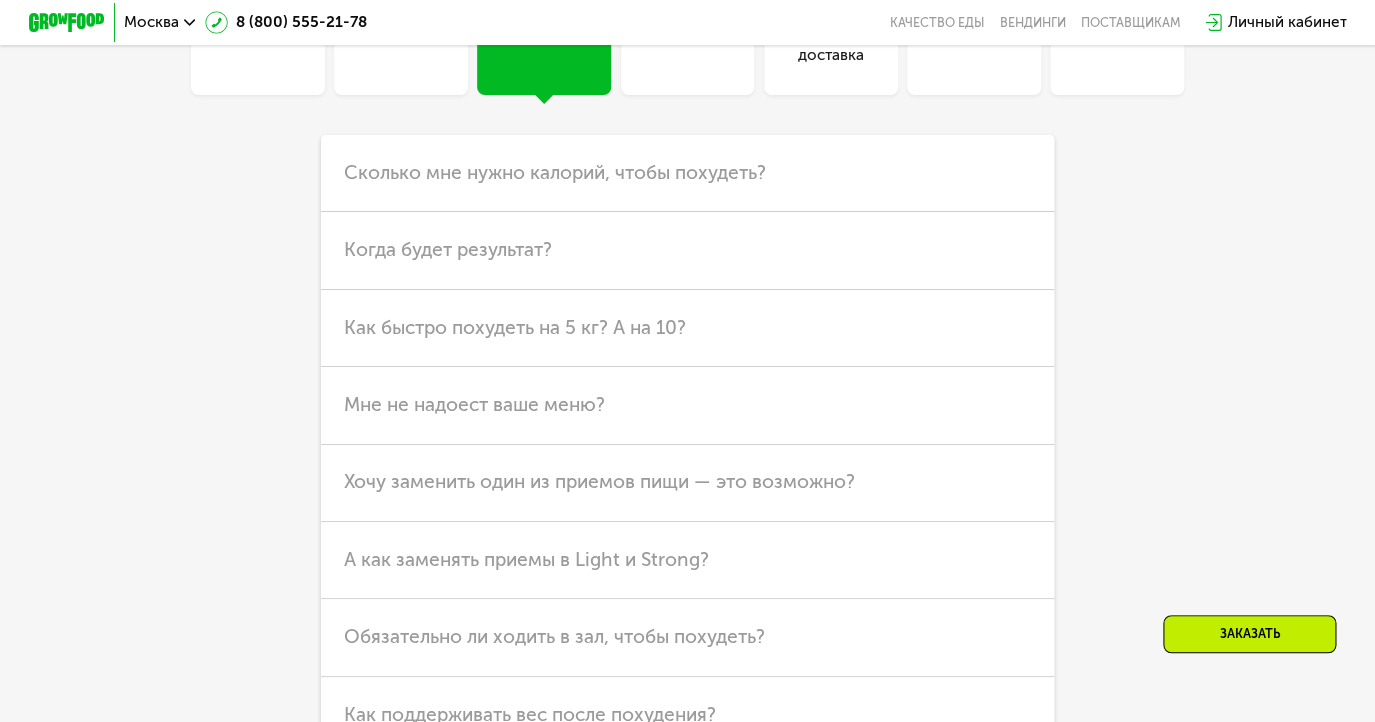 click on "Продукты" at bounding box center (687, 44) 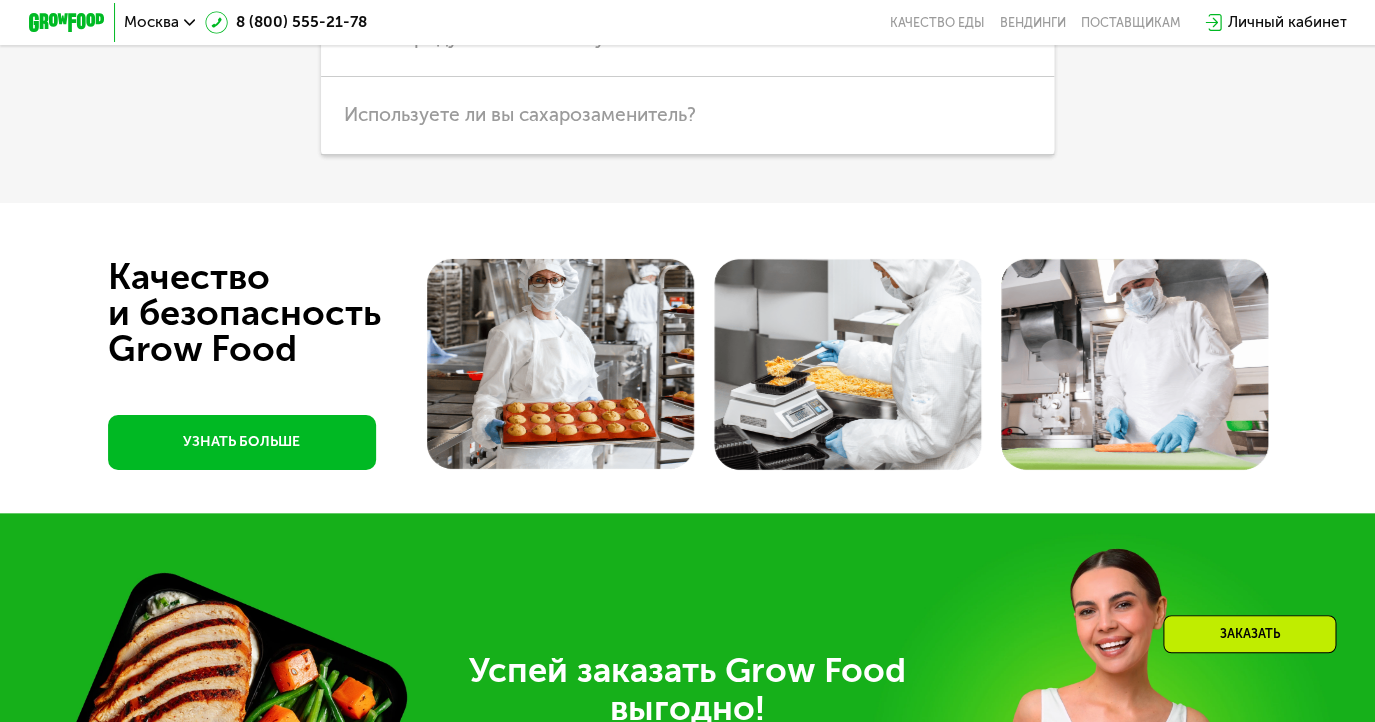 scroll, scrollTop: 5018, scrollLeft: 0, axis: vertical 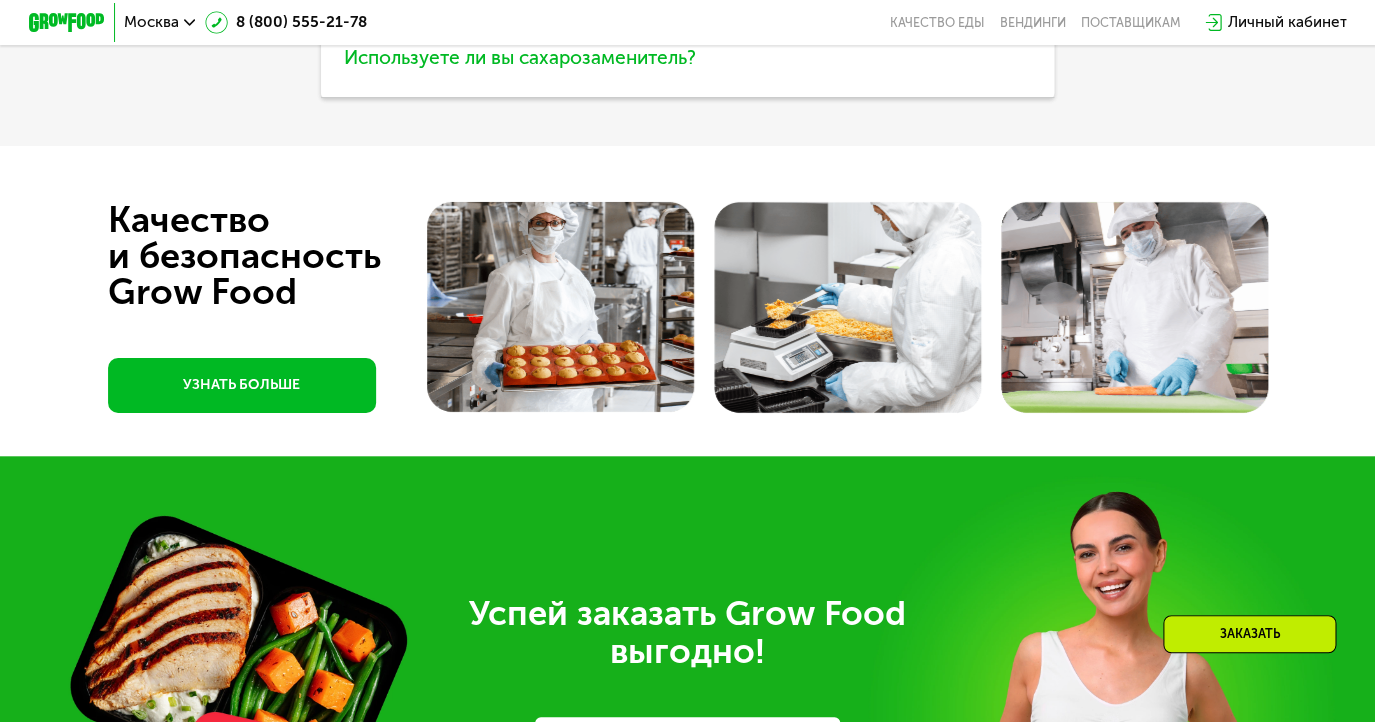 click on "Используете ли вы сахарозаменитель?" at bounding box center (520, 57) 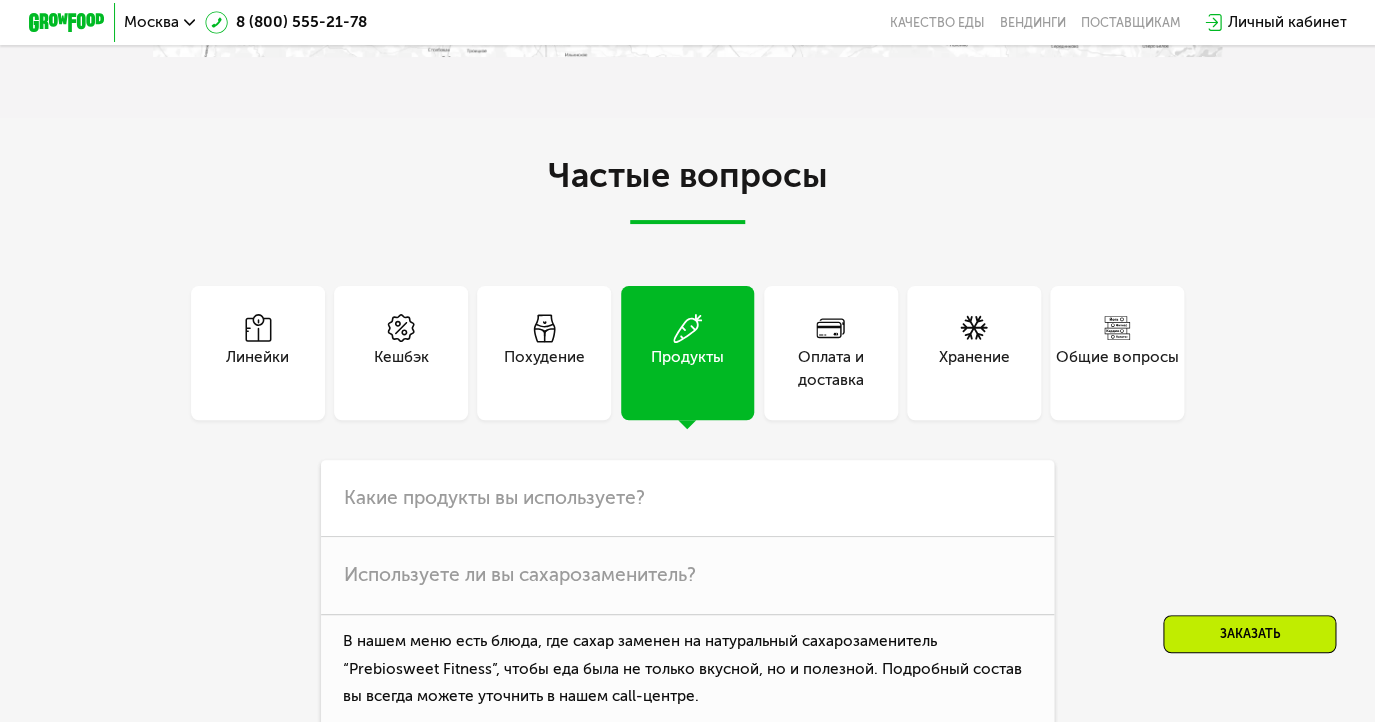 scroll, scrollTop: 4591, scrollLeft: 0, axis: vertical 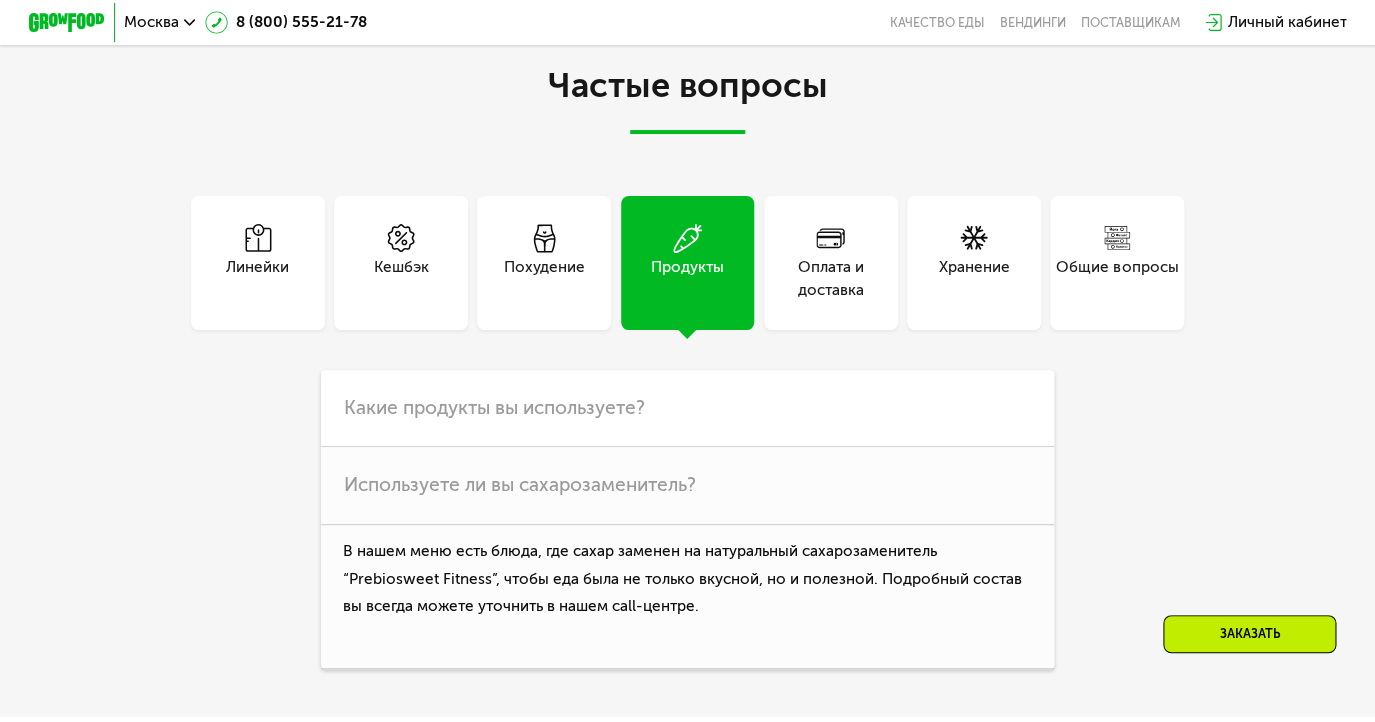 click on "Хранение" at bounding box center [973, 279] 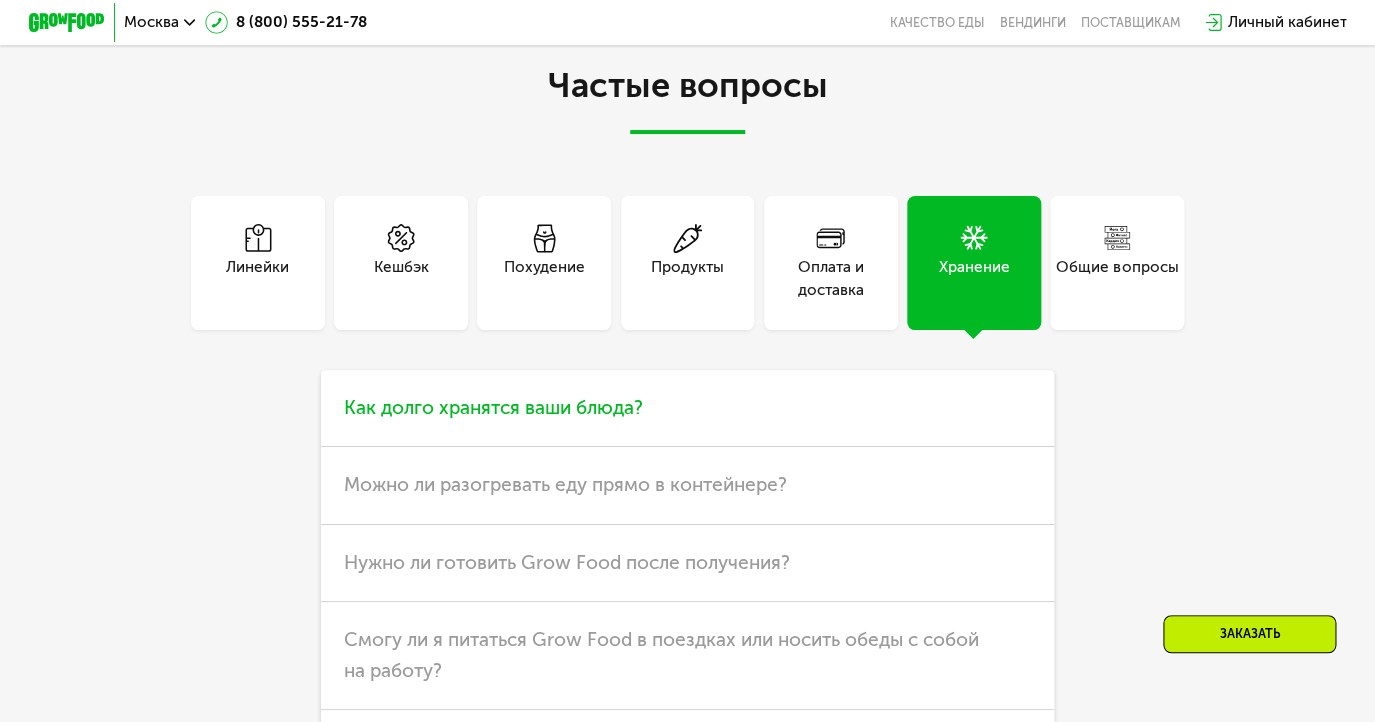 click on "Как долго хранятся ваши блюда?" at bounding box center (493, 407) 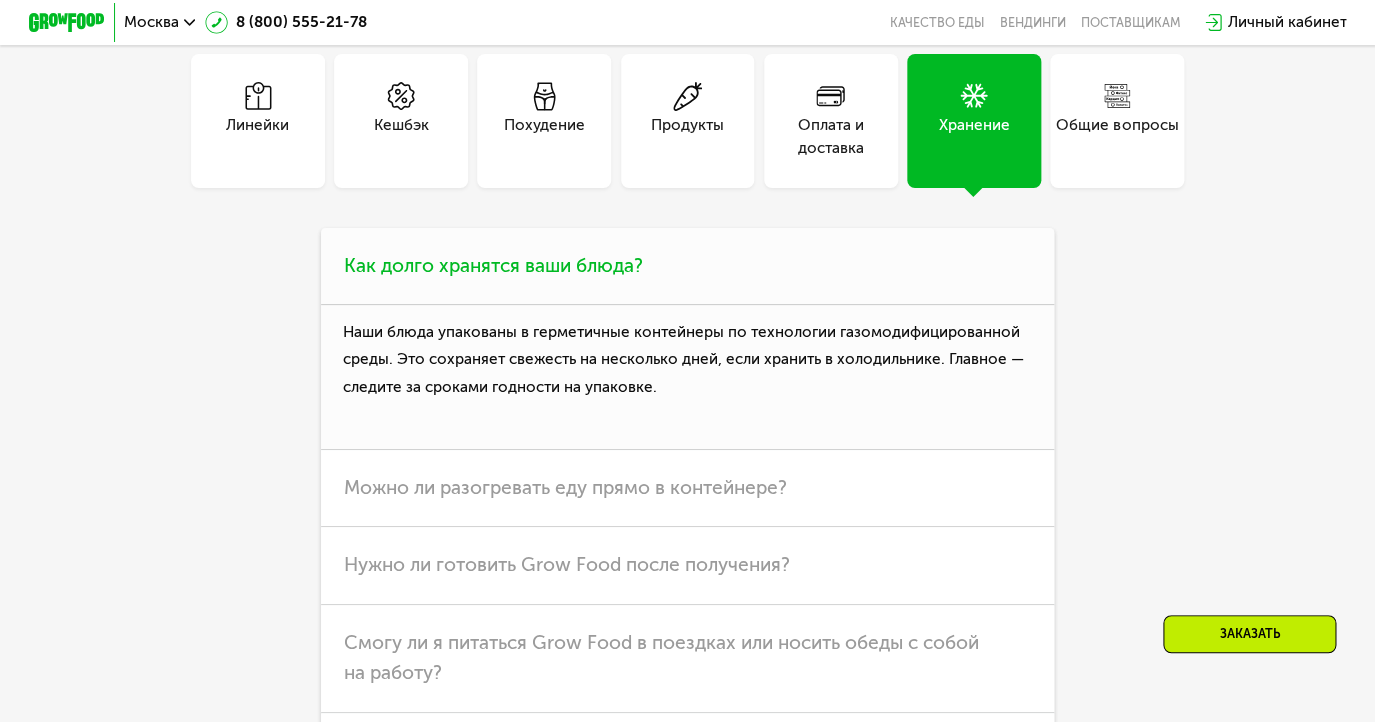 scroll, scrollTop: 4775, scrollLeft: 0, axis: vertical 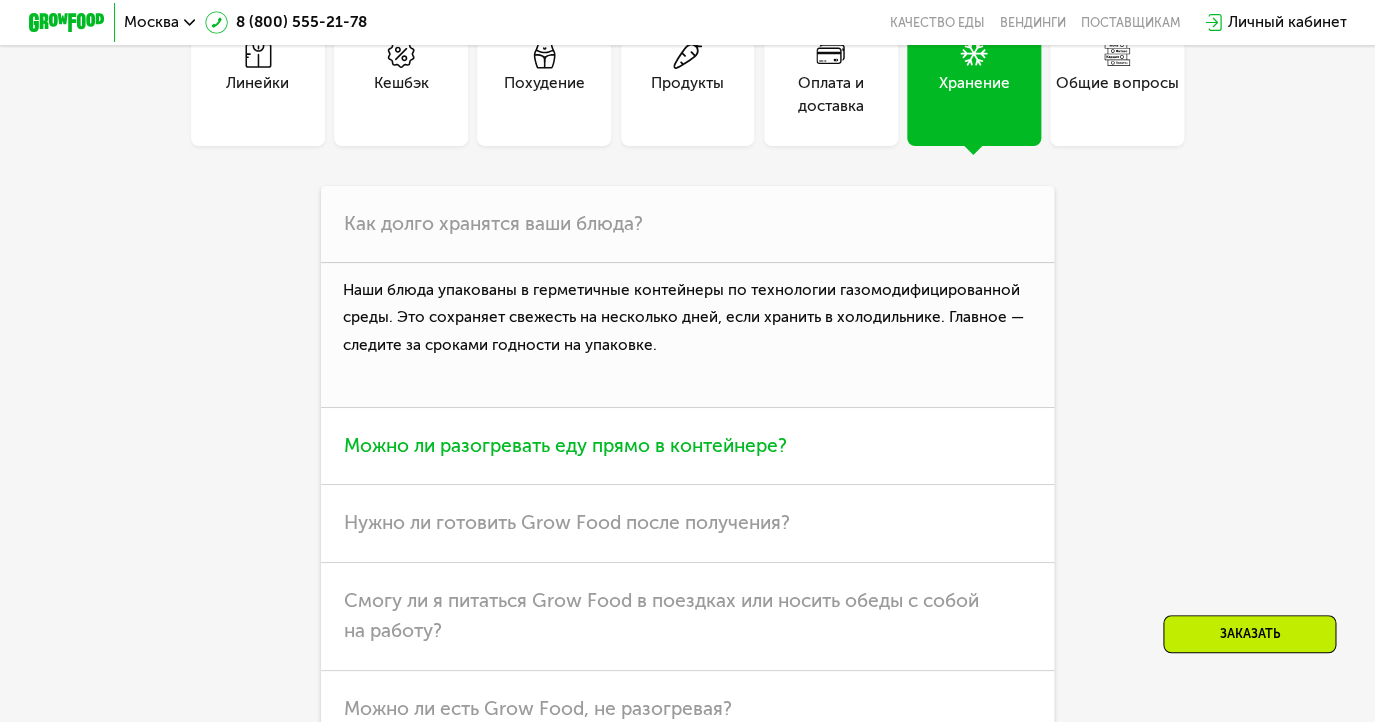 click on "Можно ли разогревать еду прямо в контейнере?" at bounding box center (565, 445) 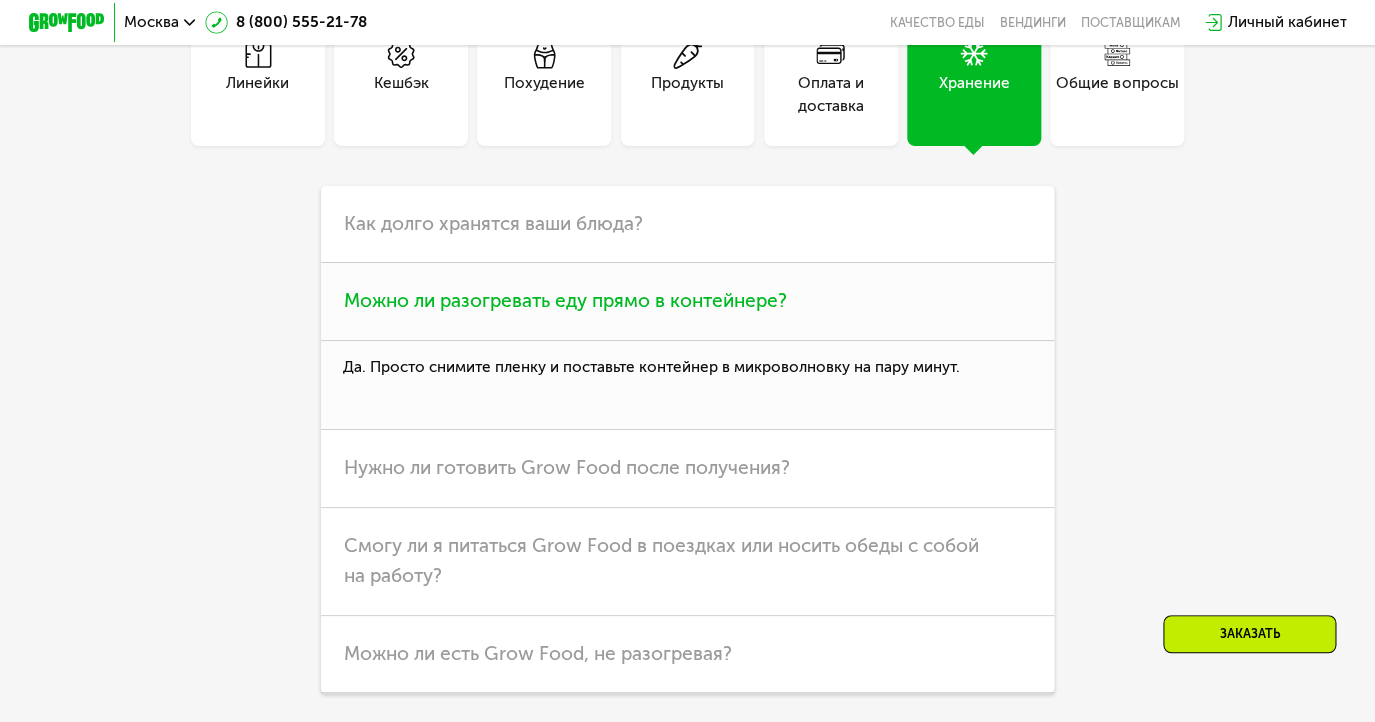 click on "Можно ли разогревать еду прямо в контейнере?" at bounding box center (565, 300) 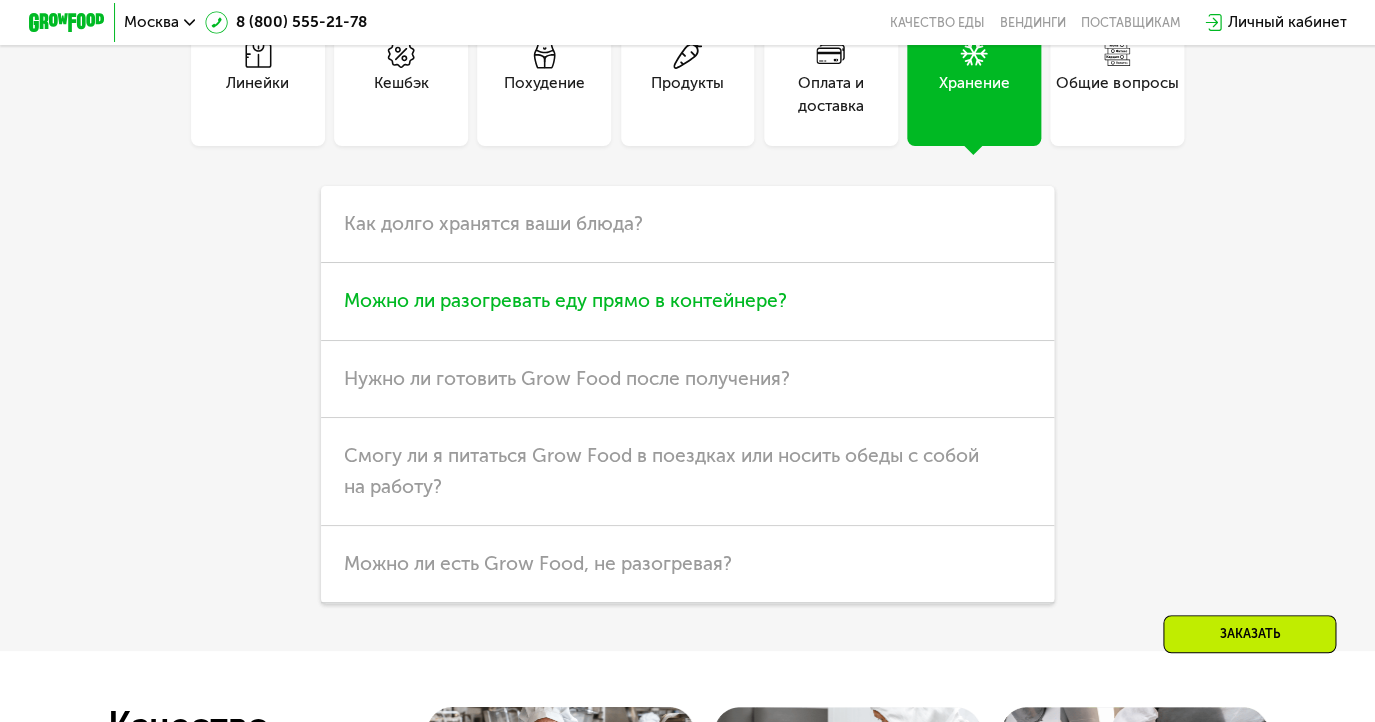 click on "Можно ли разогревать еду прямо в контейнере?" at bounding box center [565, 300] 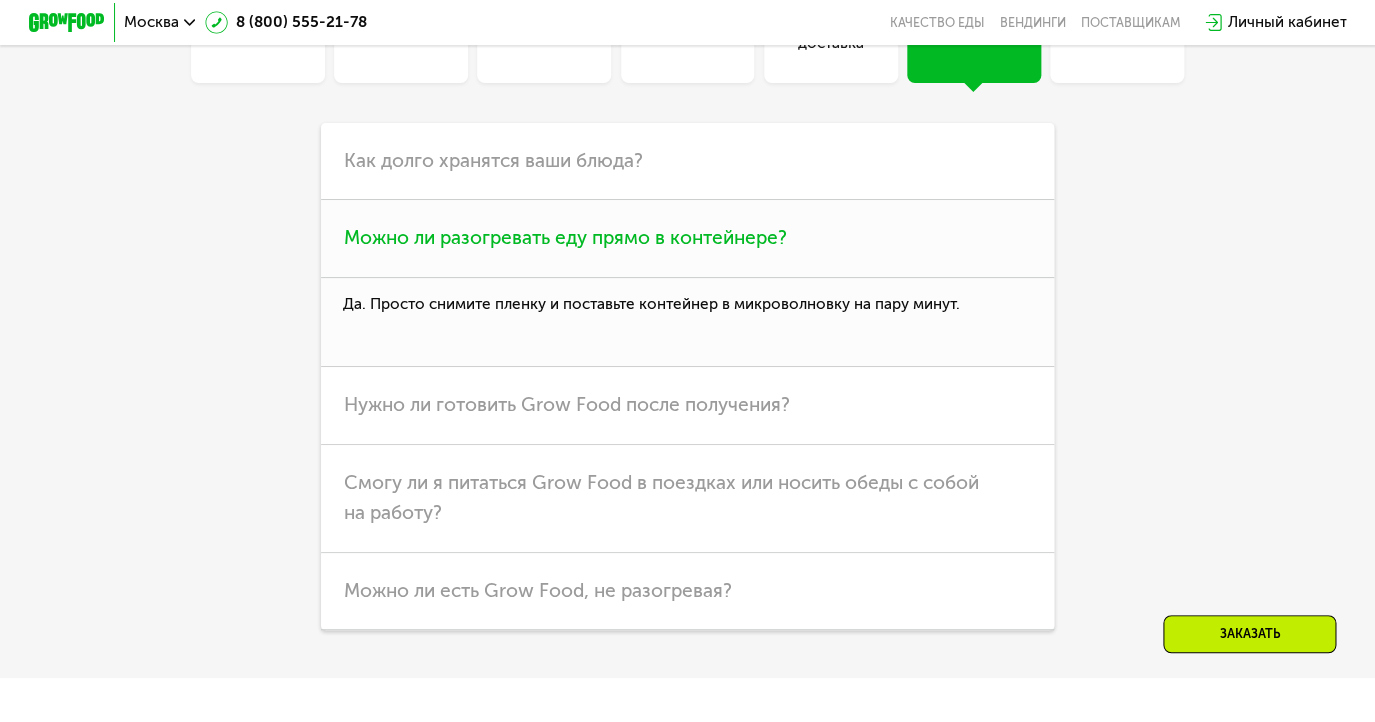 scroll, scrollTop: 4860, scrollLeft: 0, axis: vertical 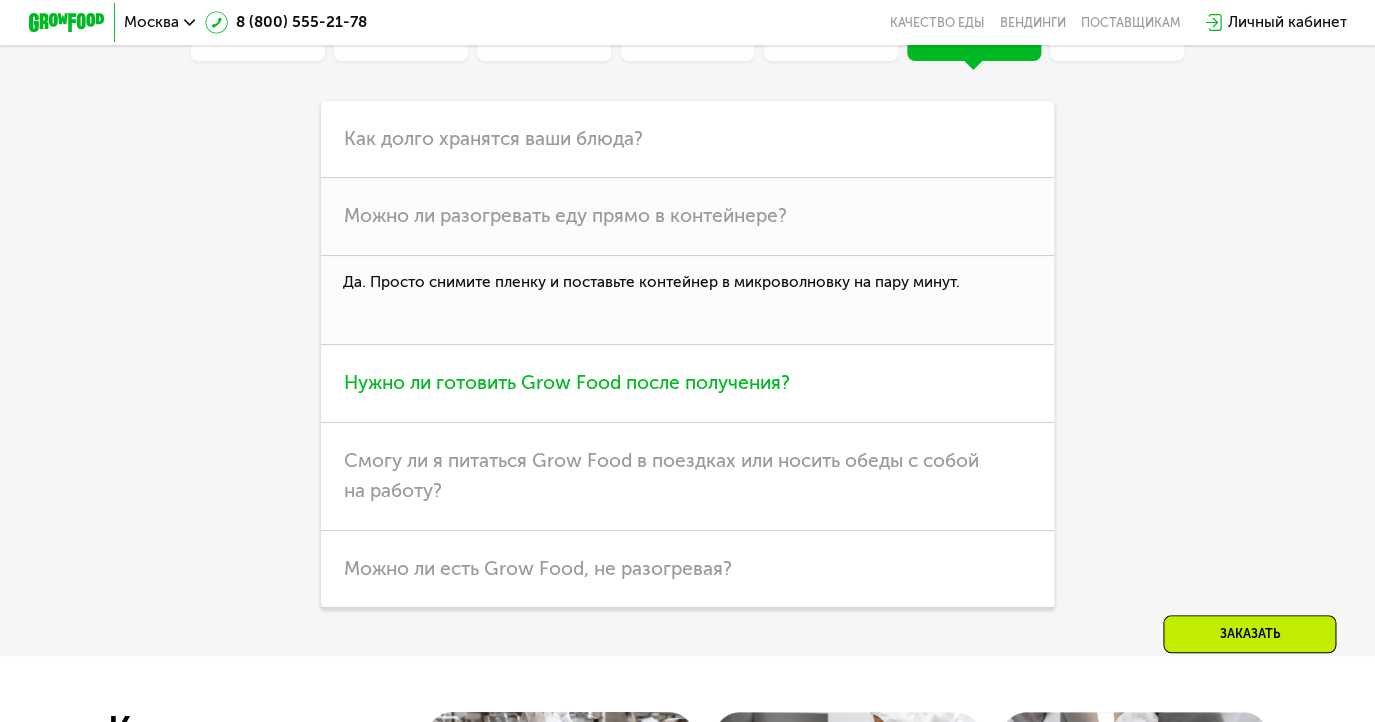 click on "Нужно ли готовить Grow Food после получения?" at bounding box center [567, 382] 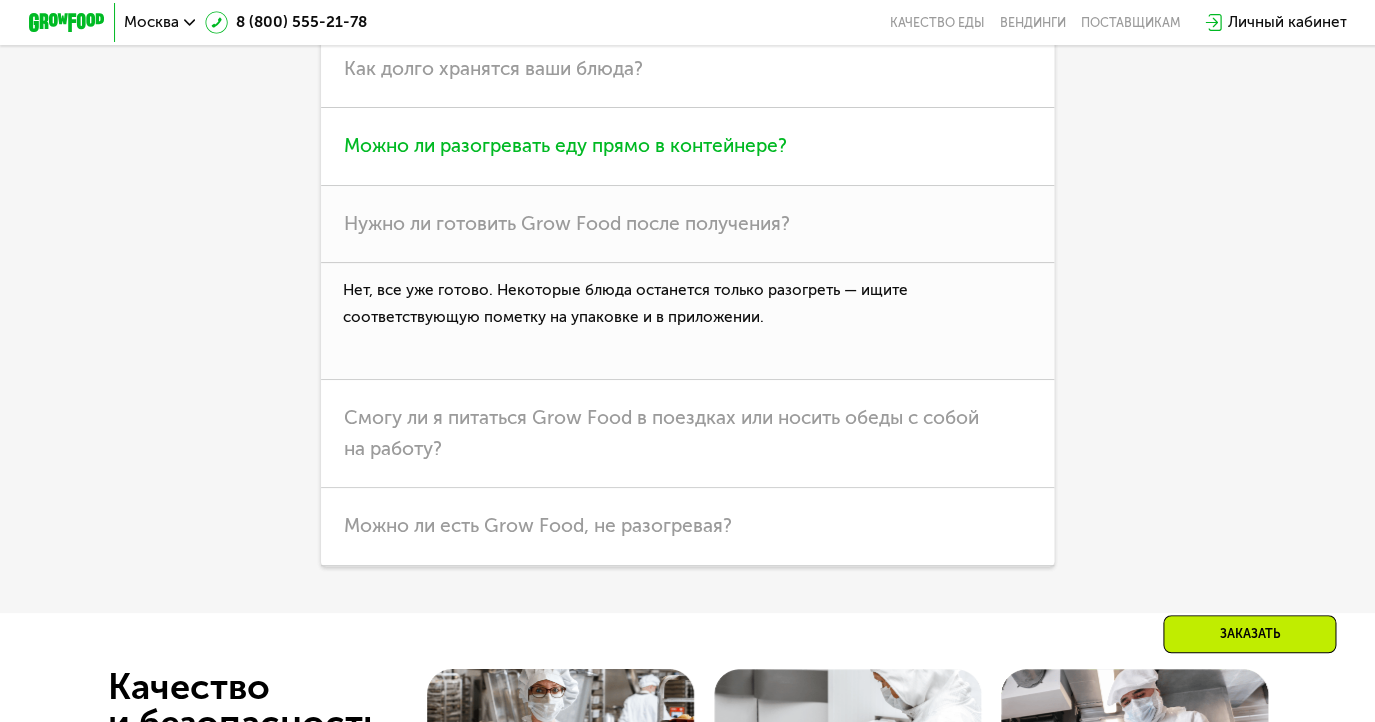 scroll, scrollTop: 4943, scrollLeft: 0, axis: vertical 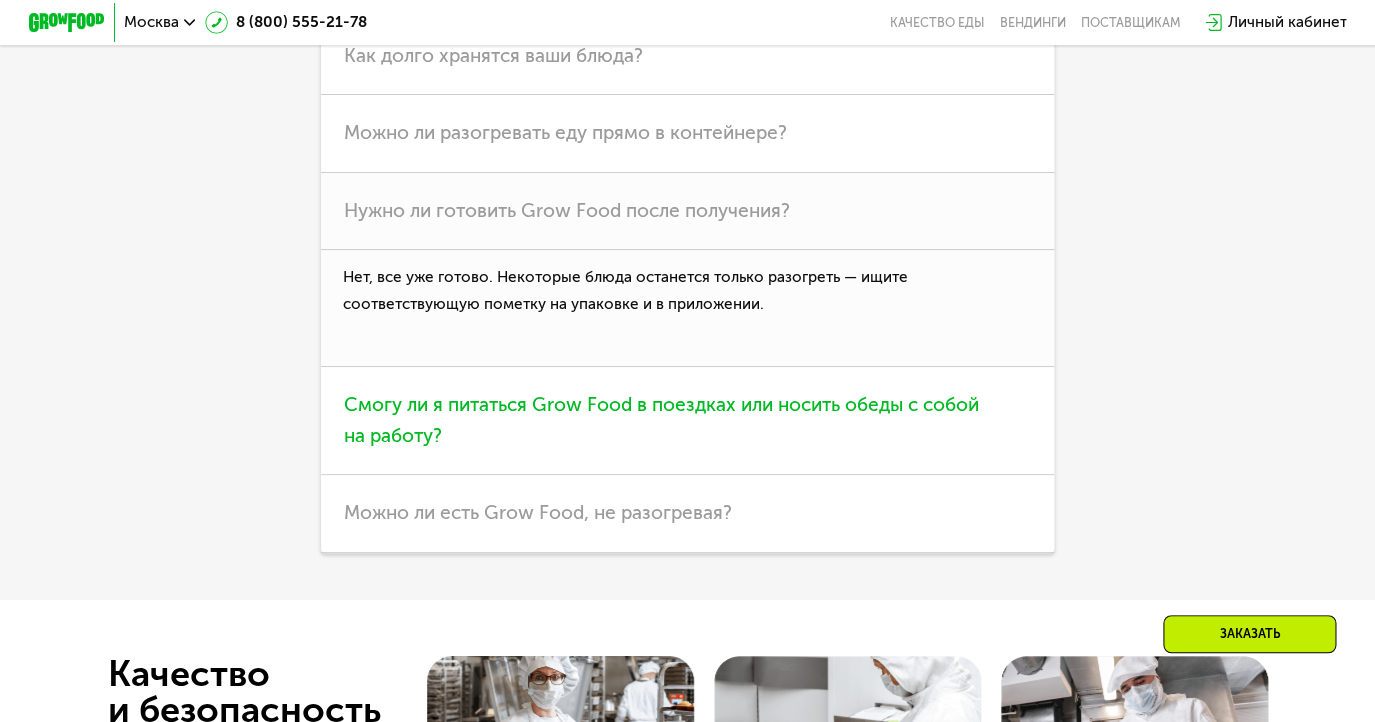 click on "Смогу ли я питаться Grow Food в поездках или носить обеды с собой на работу?" at bounding box center [661, 420] 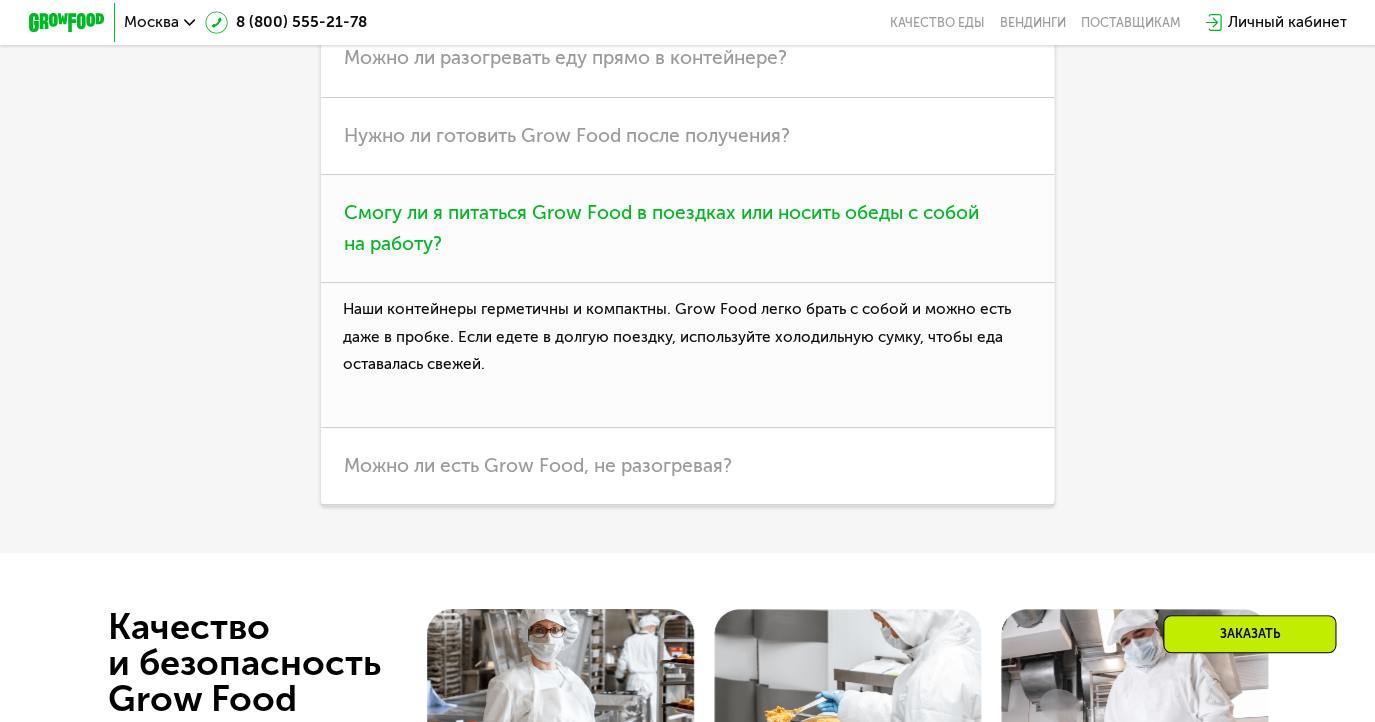 scroll, scrollTop: 5025, scrollLeft: 0, axis: vertical 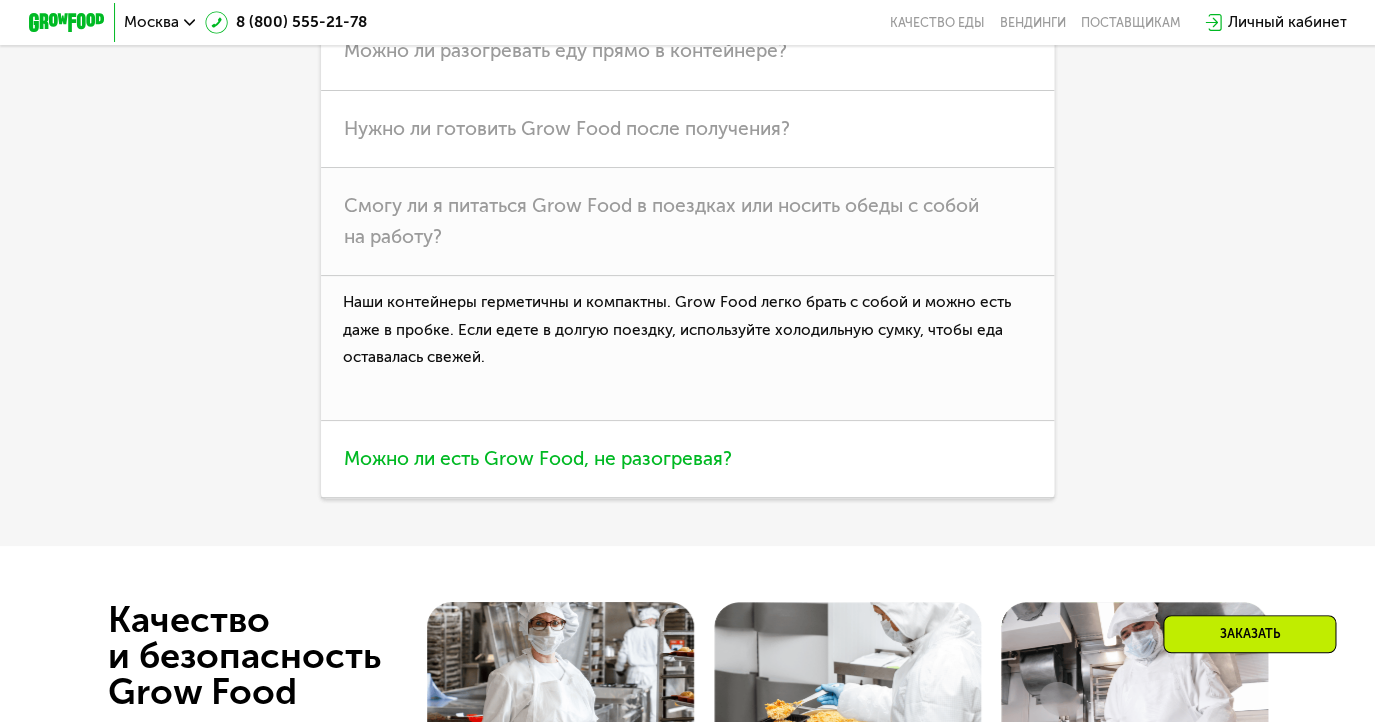 click on "Можно ли есть Grow Food, не разогревая?" at bounding box center (538, 458) 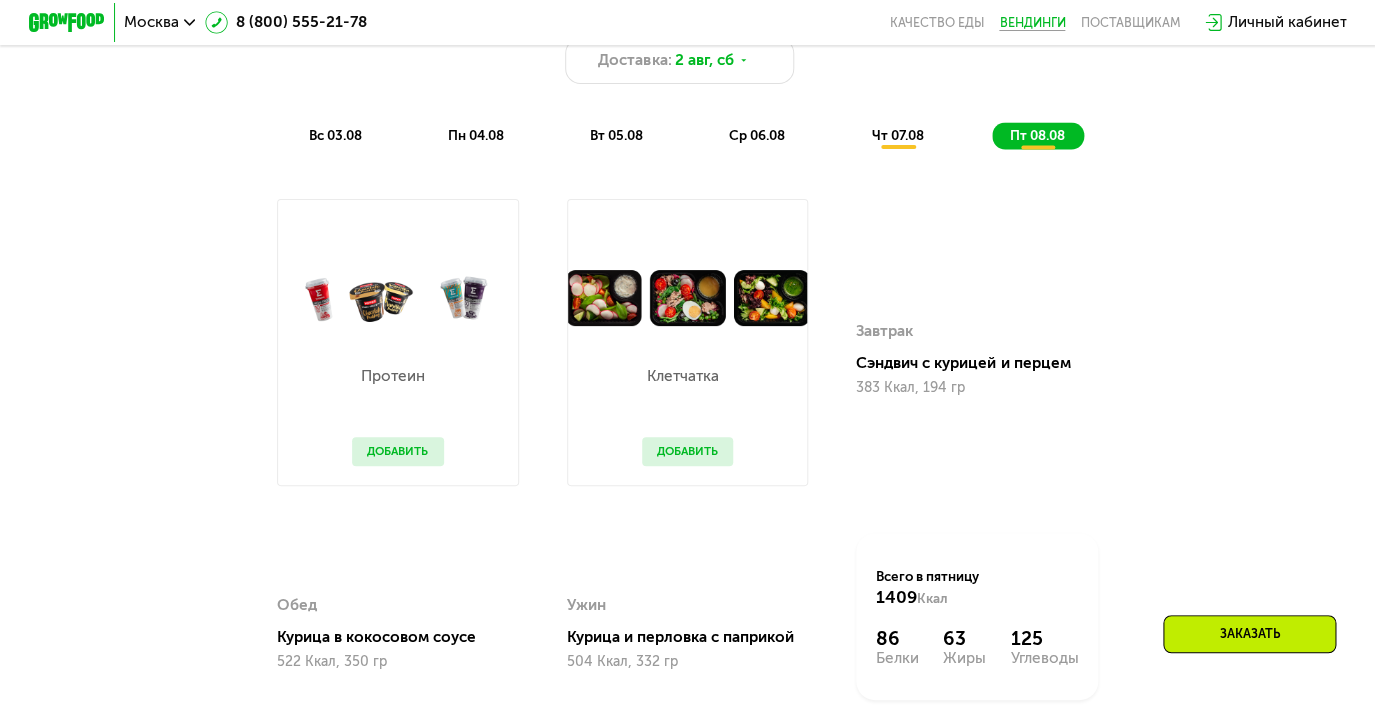 scroll, scrollTop: 1100, scrollLeft: 0, axis: vertical 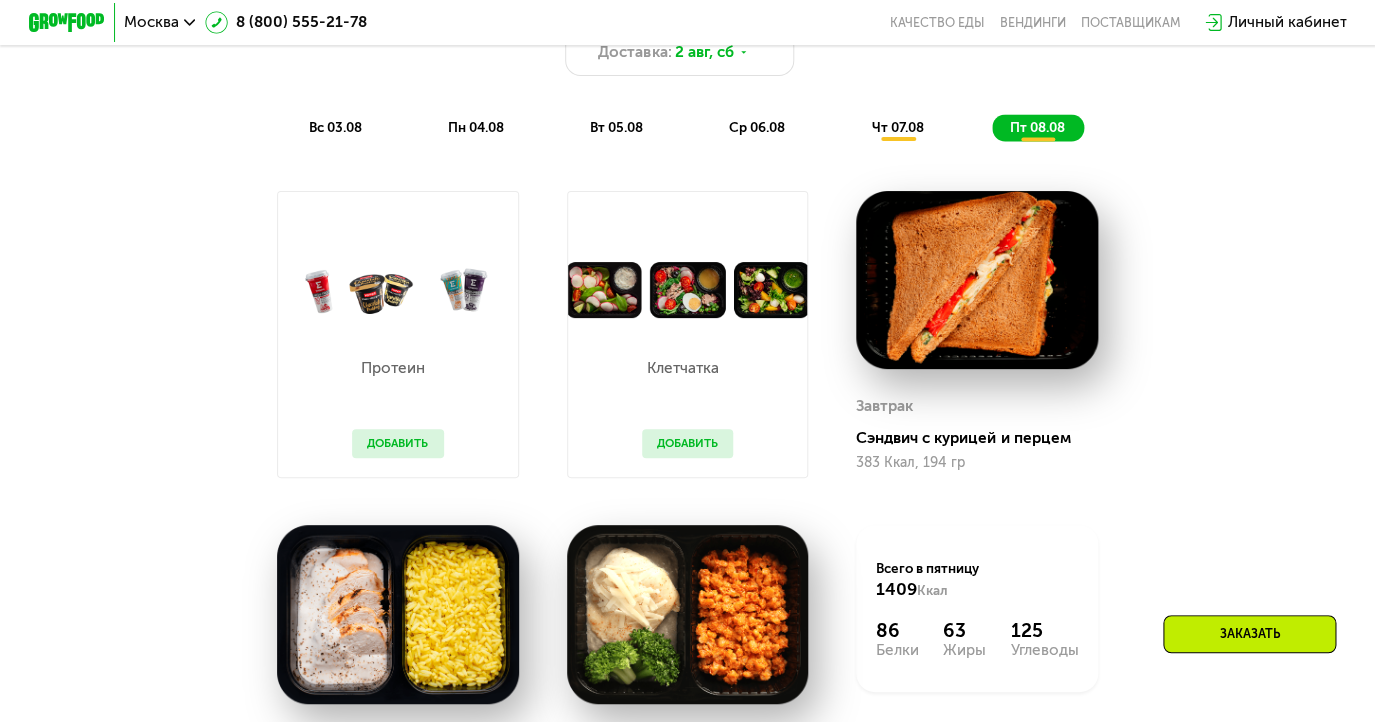 click on "Добавить" at bounding box center (398, 443) 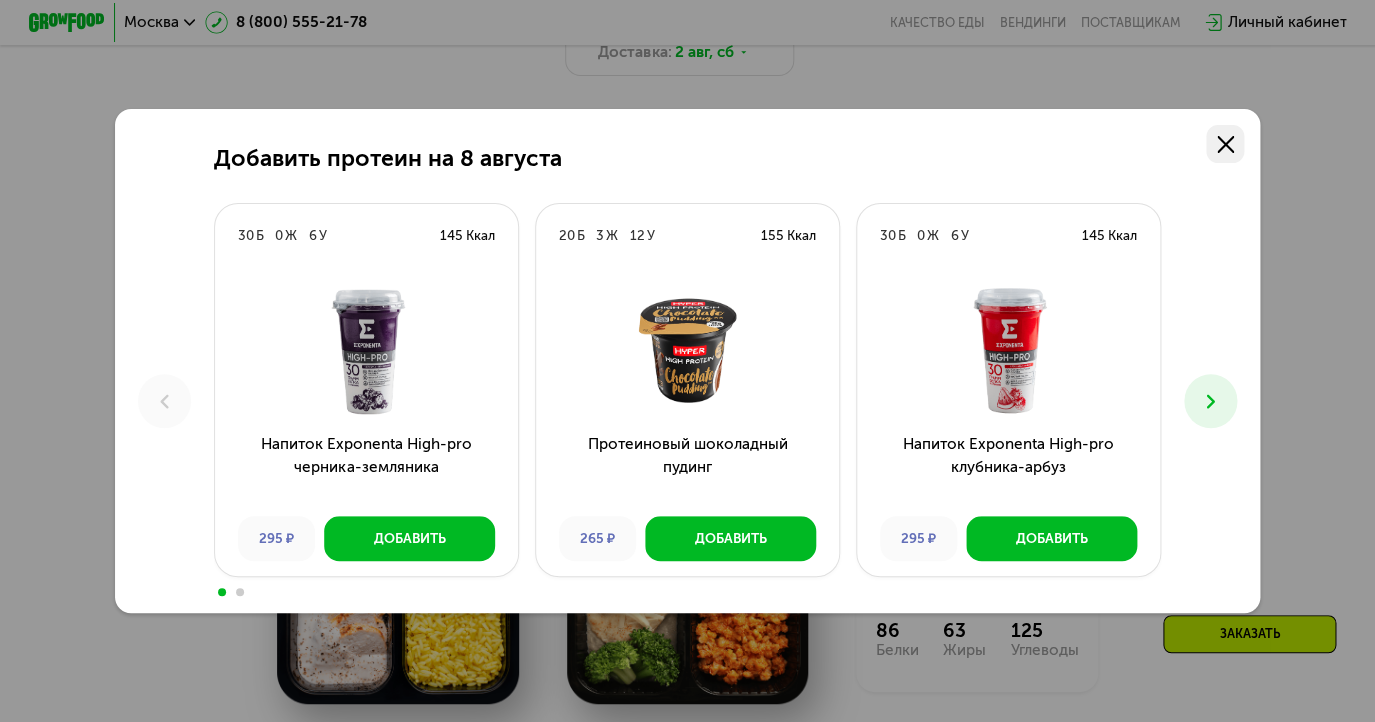 click 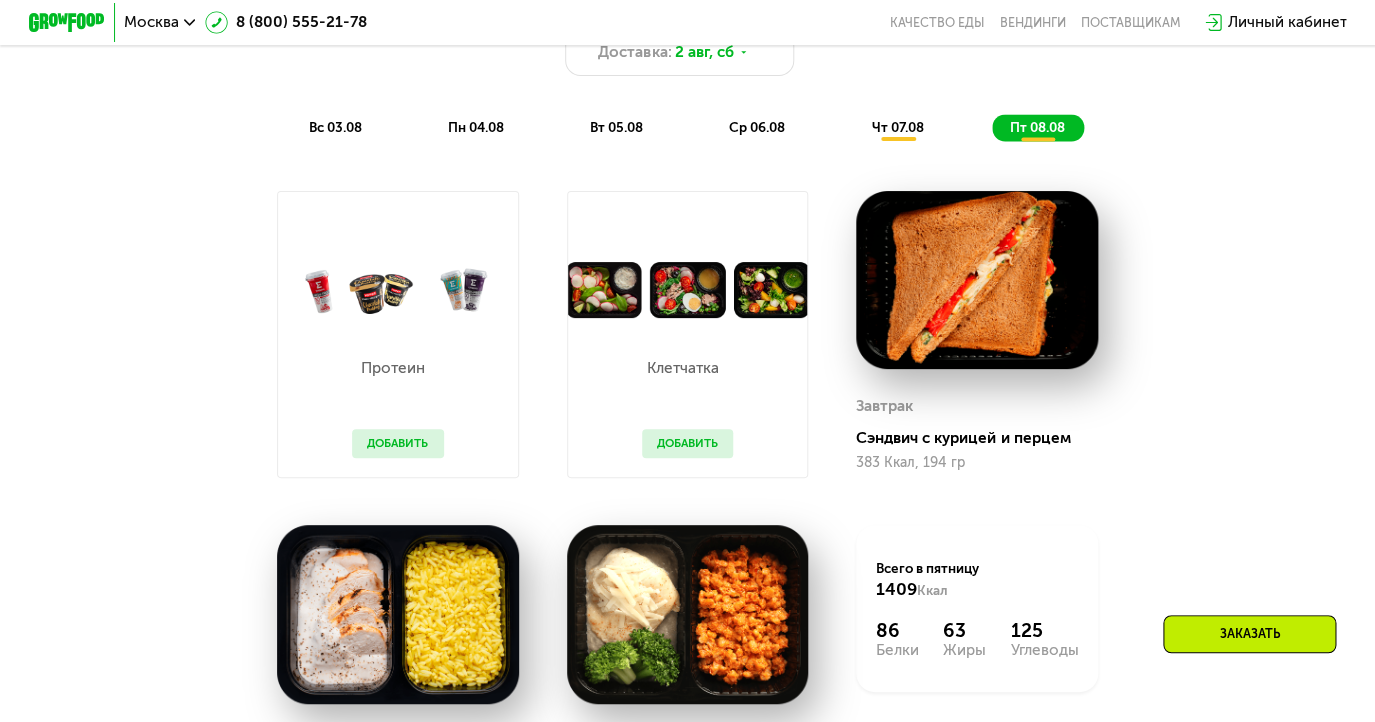 click on "Добавить" at bounding box center (688, 443) 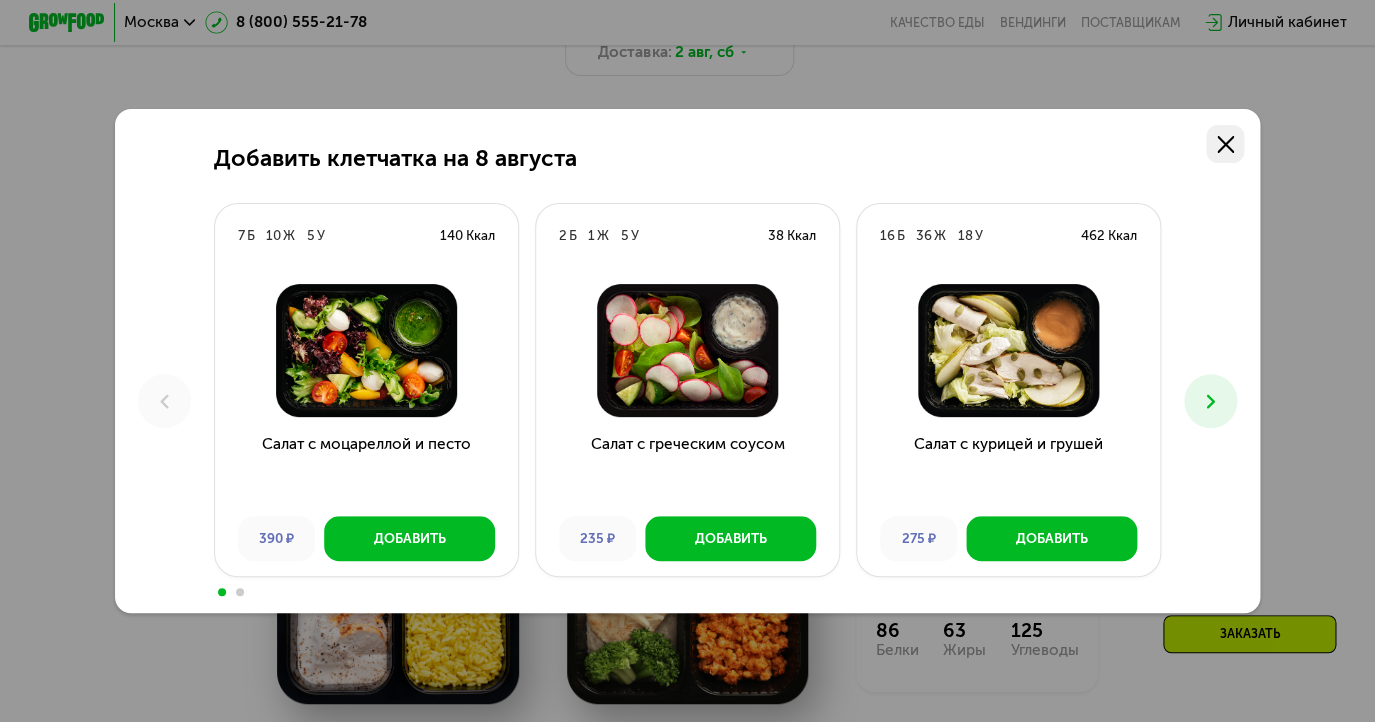 click 